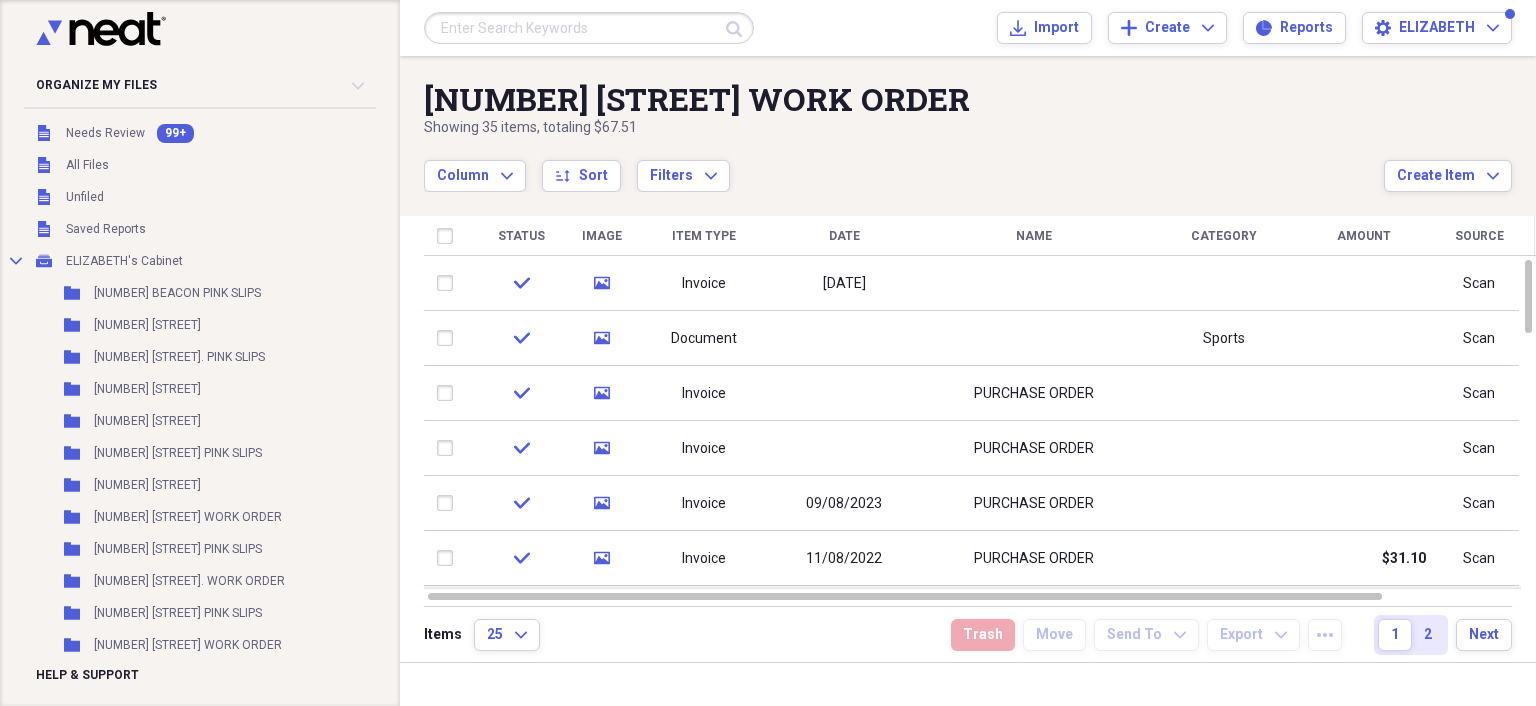 scroll, scrollTop: 0, scrollLeft: 0, axis: both 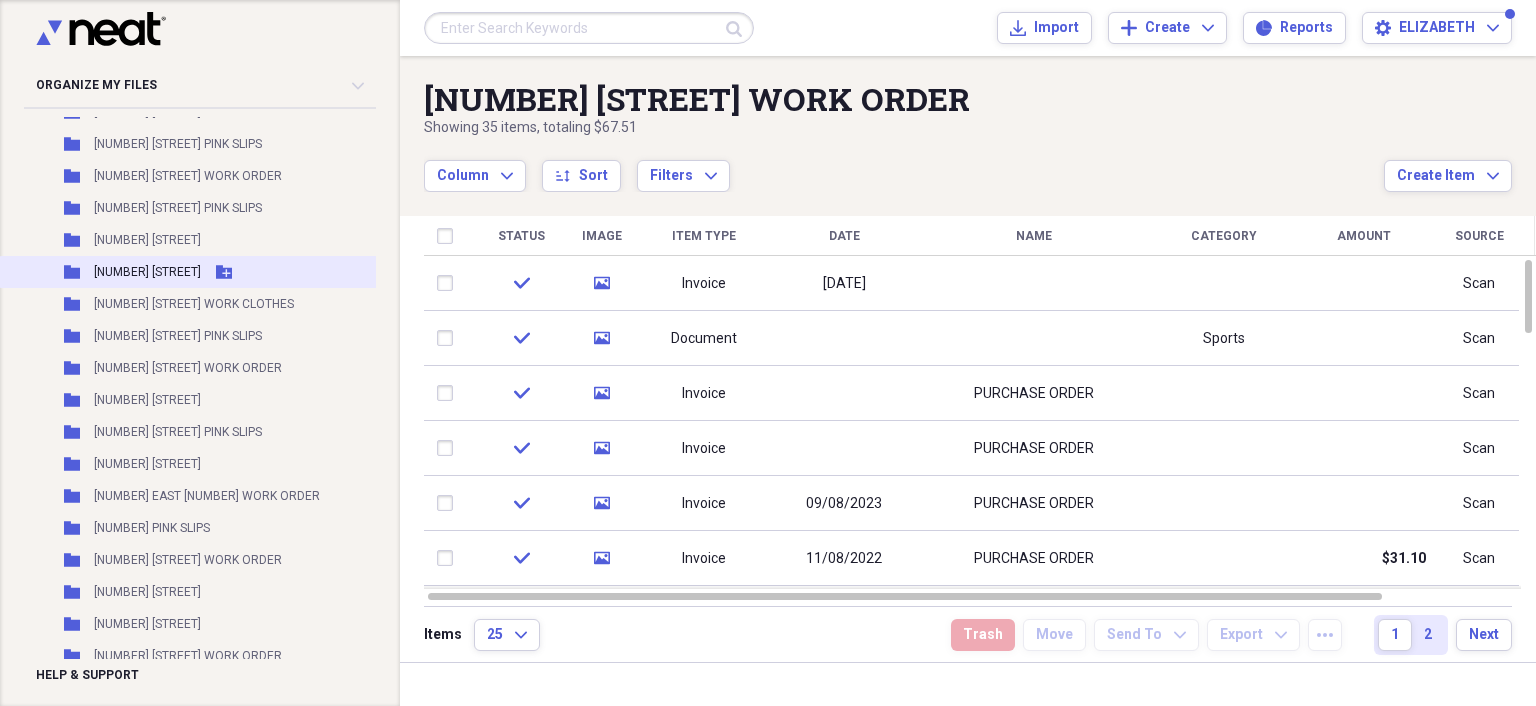 click on "[NUMBER] [STREET]" at bounding box center [147, 272] 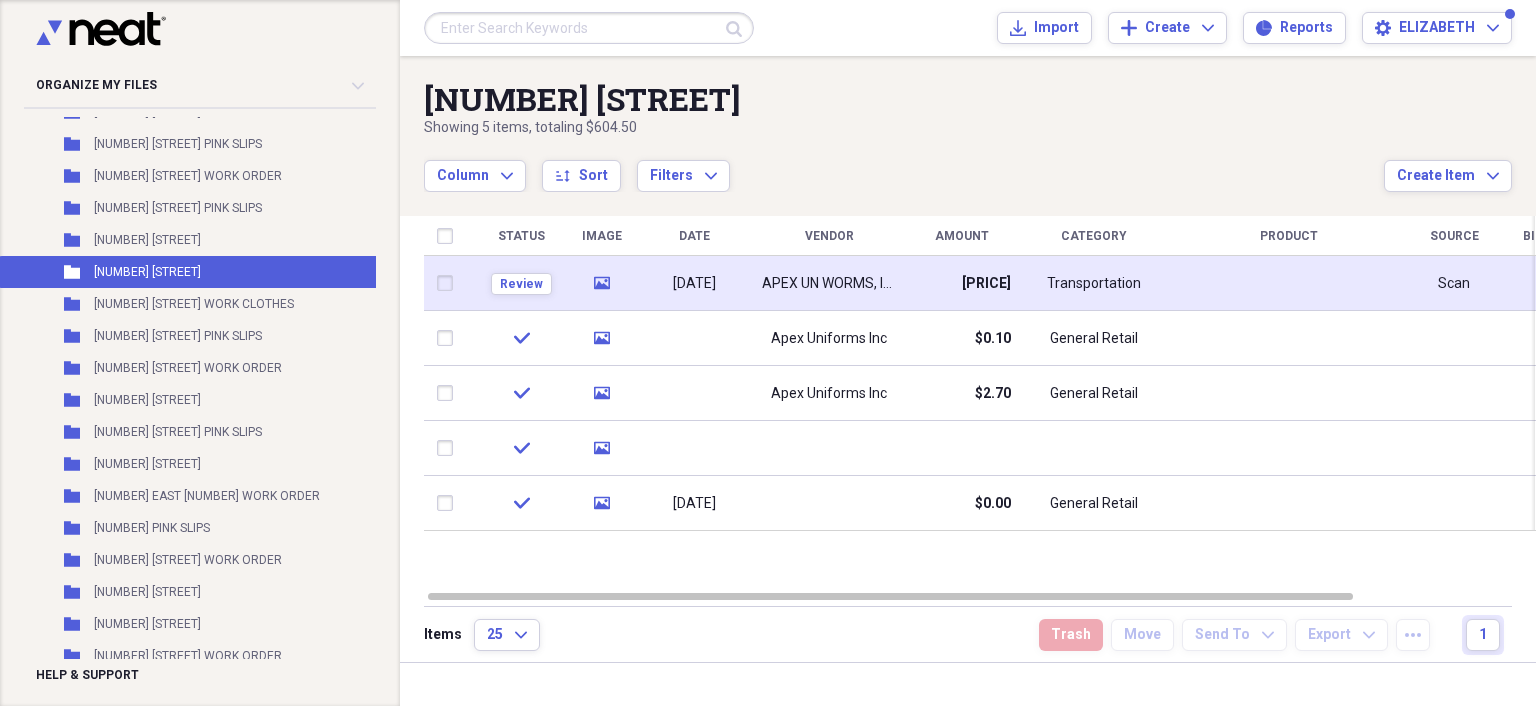 click on "APEX UN WORMS, INC" at bounding box center (829, 284) 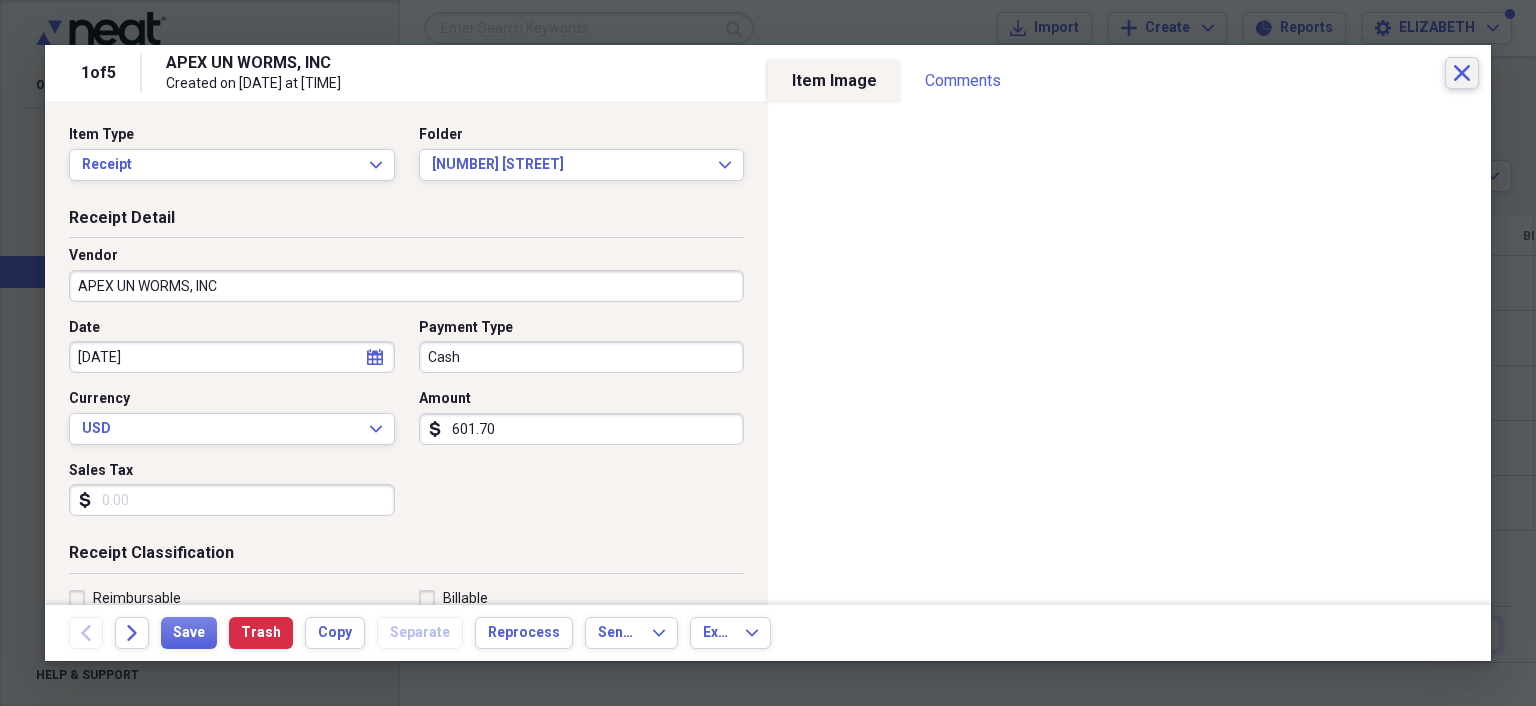 click on "Close" at bounding box center [1462, 73] 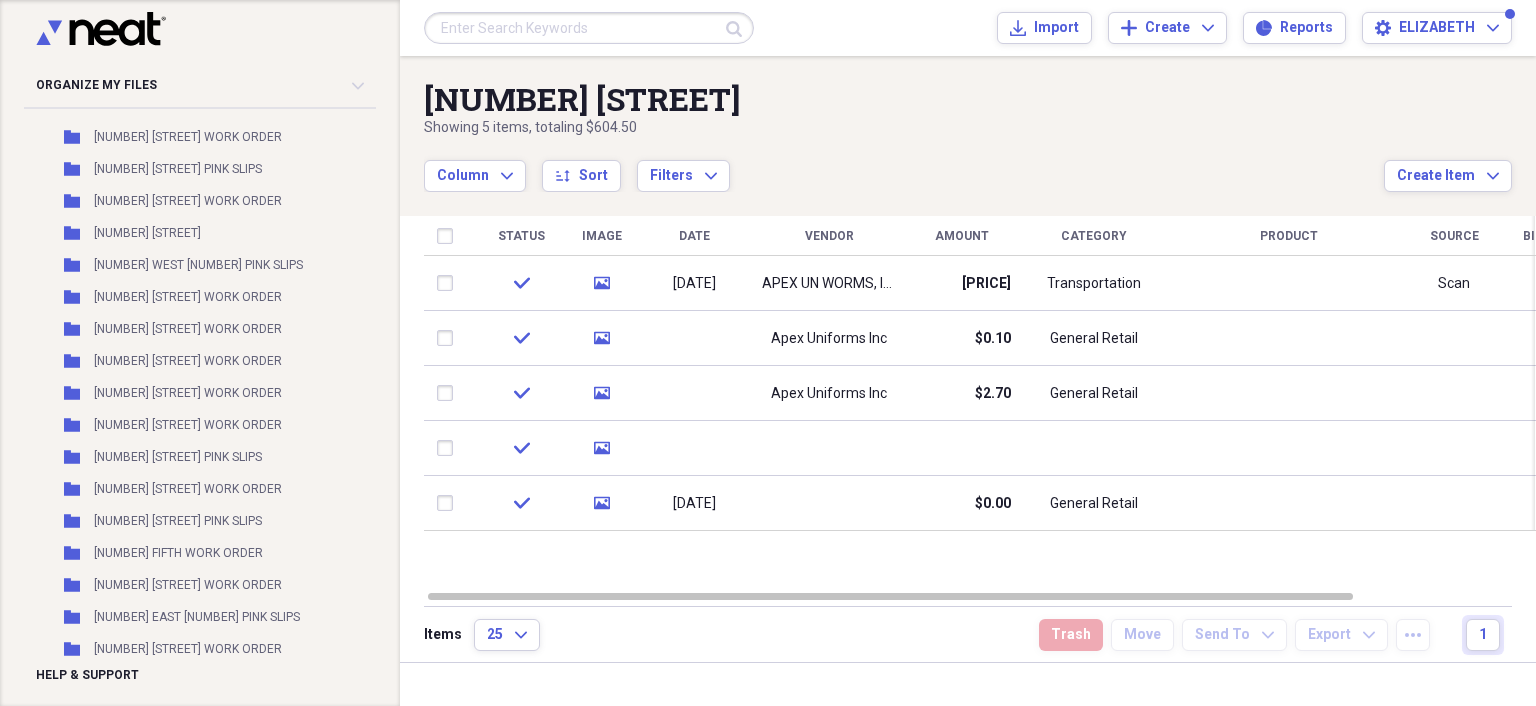scroll, scrollTop: 31573, scrollLeft: 0, axis: vertical 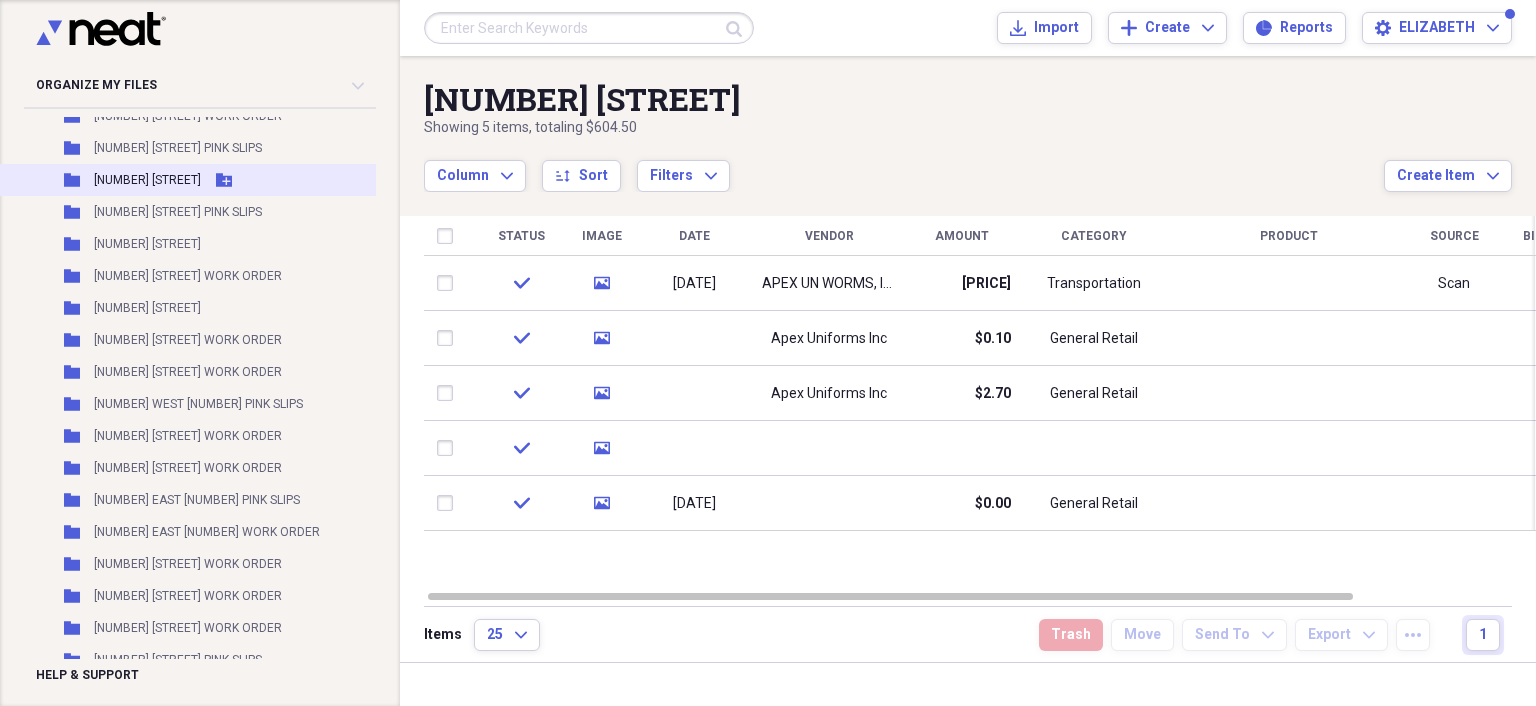 click on "Folder [NUMBER] [ABBR]     WORK ORDER Add Folder" at bounding box center [249, 180] 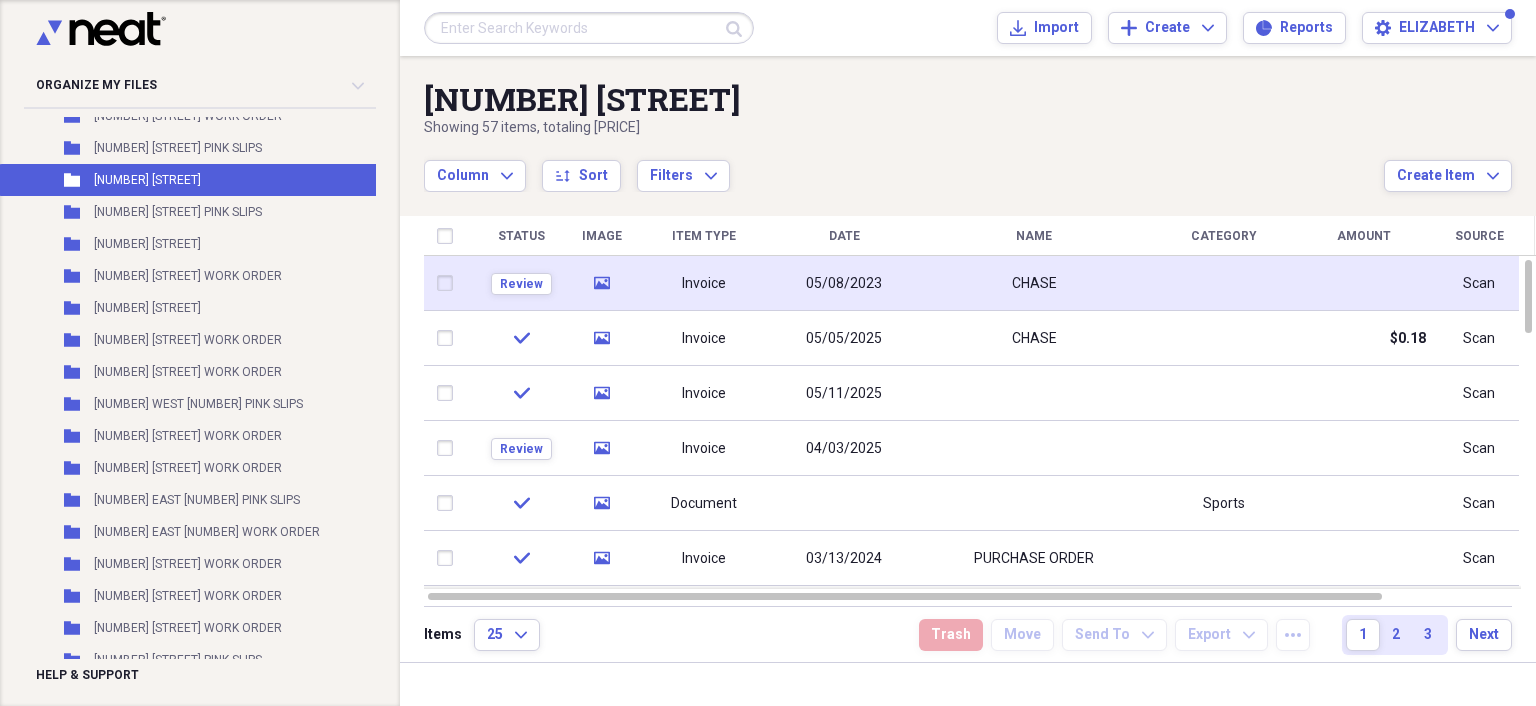 click on "CHASE" at bounding box center (1034, 283) 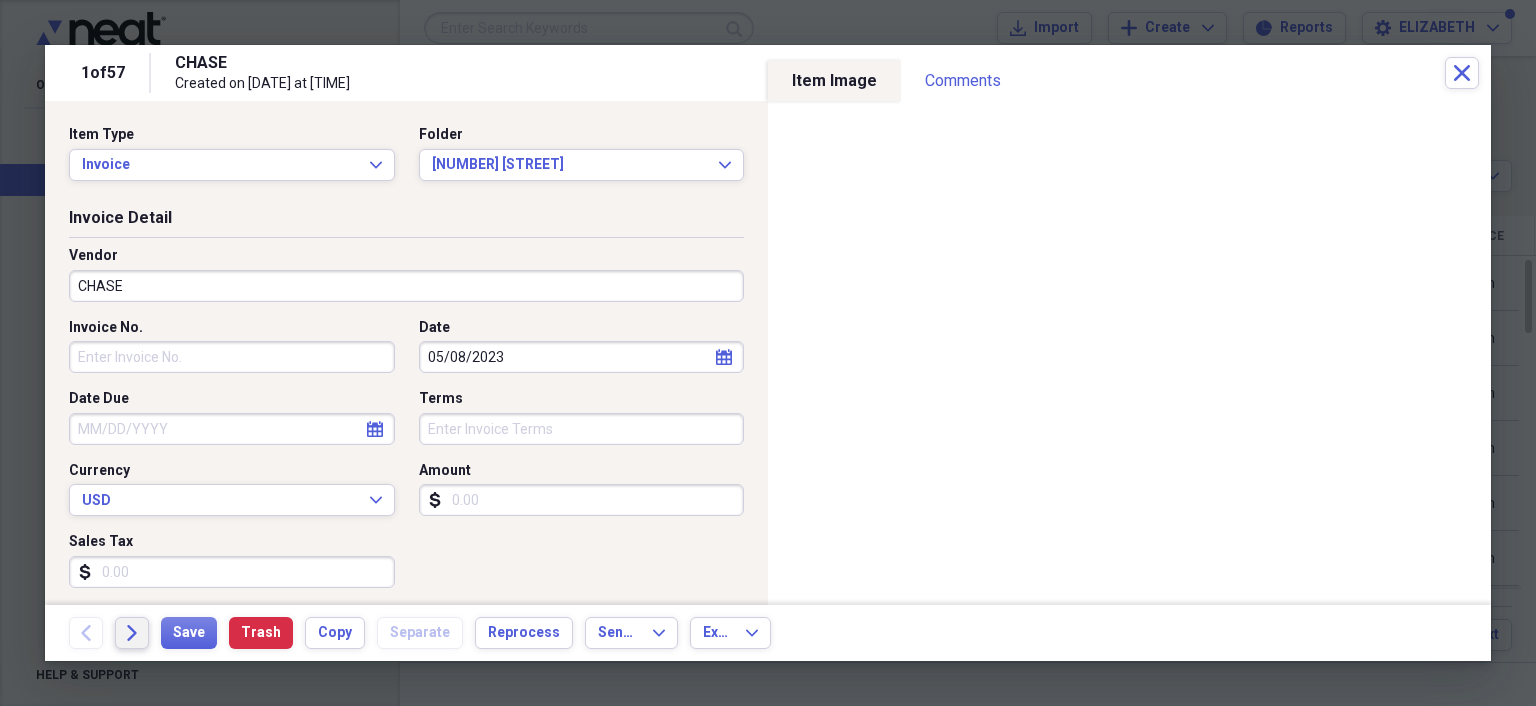click on "Forward" 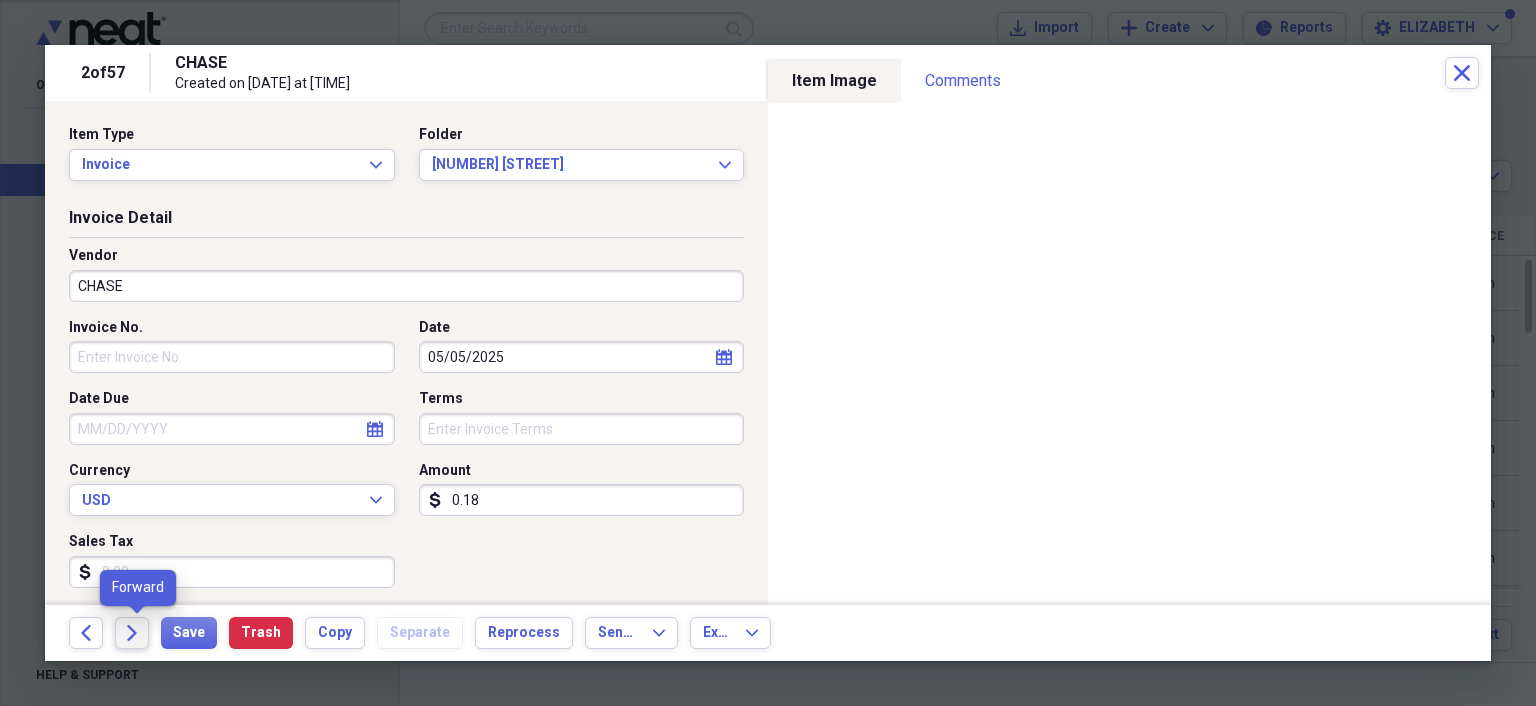 click on "Forward" at bounding box center (132, 633) 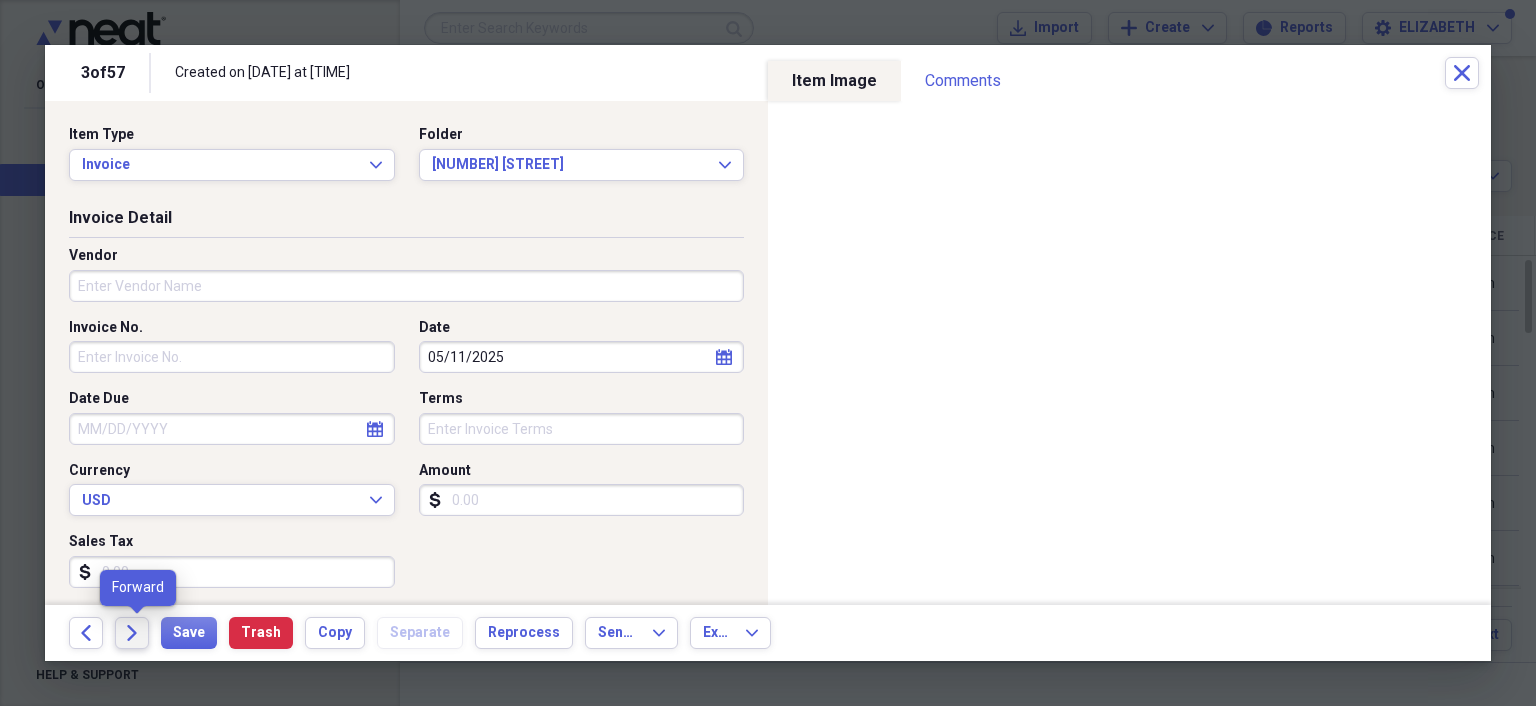click on "Forward" 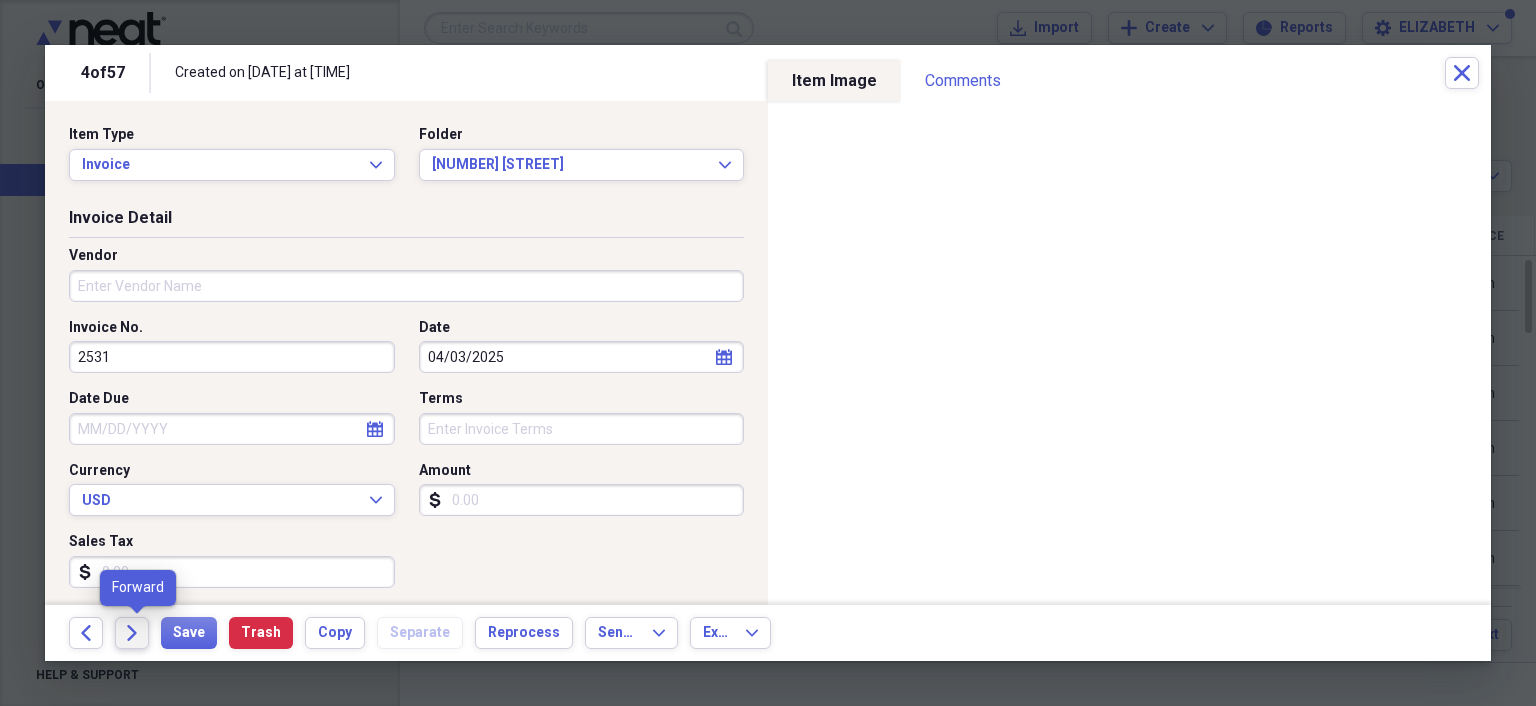 click on "Forward" 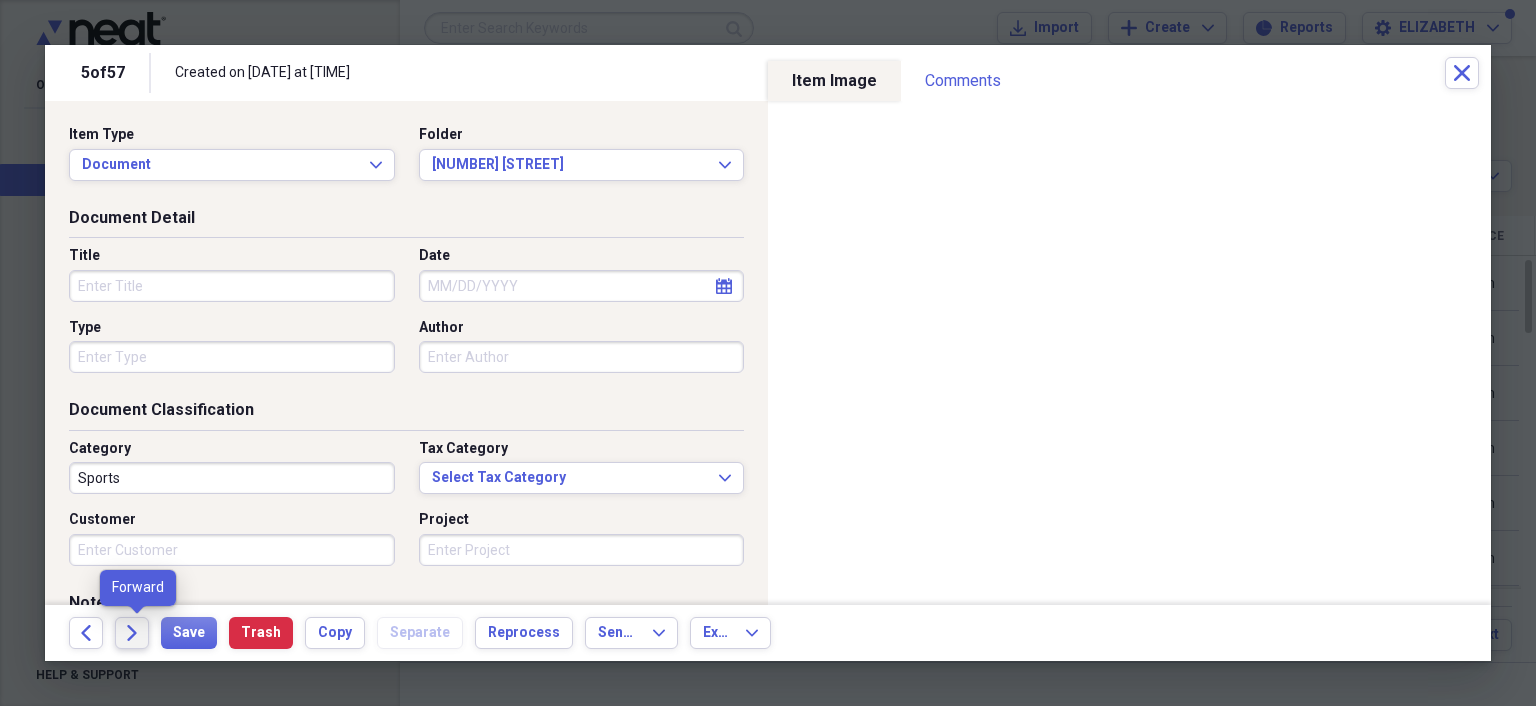 click on "Forward" 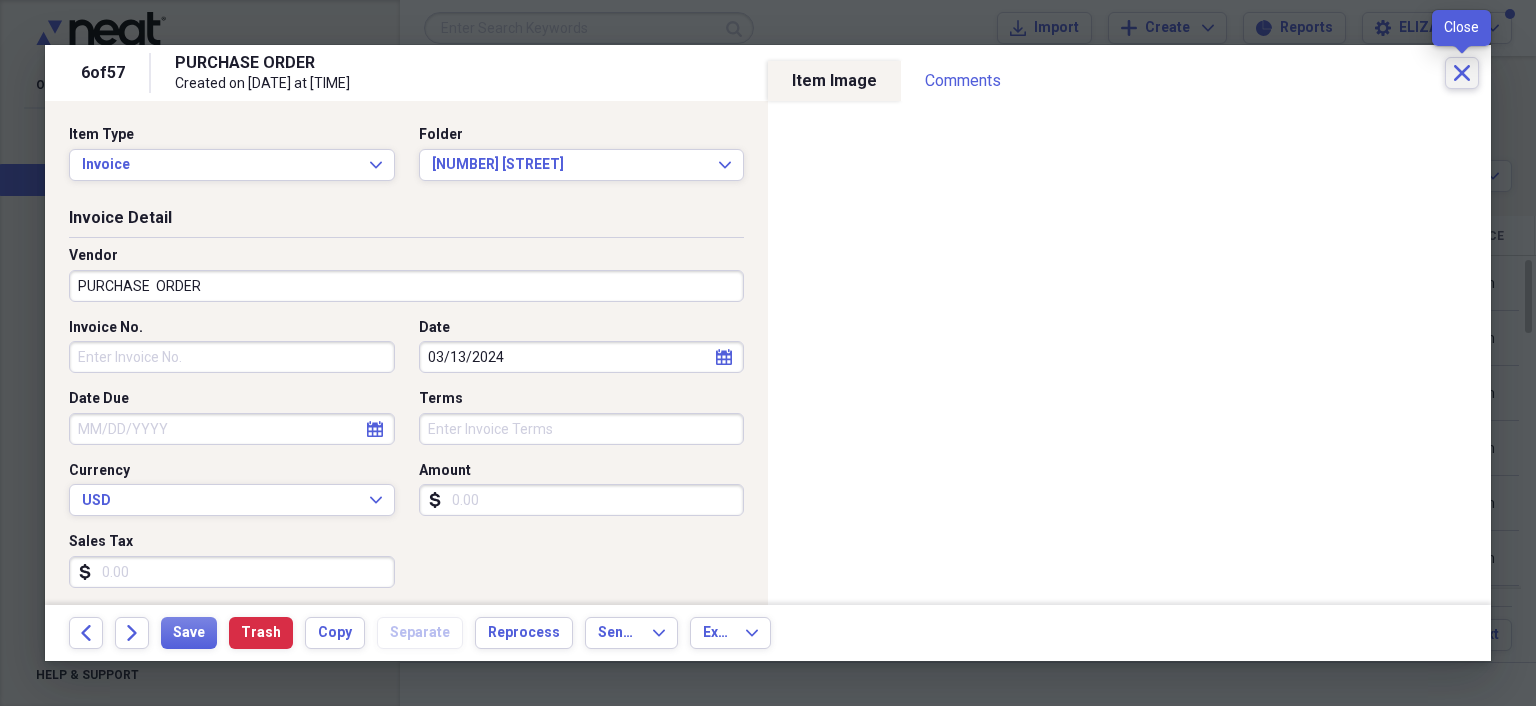 click 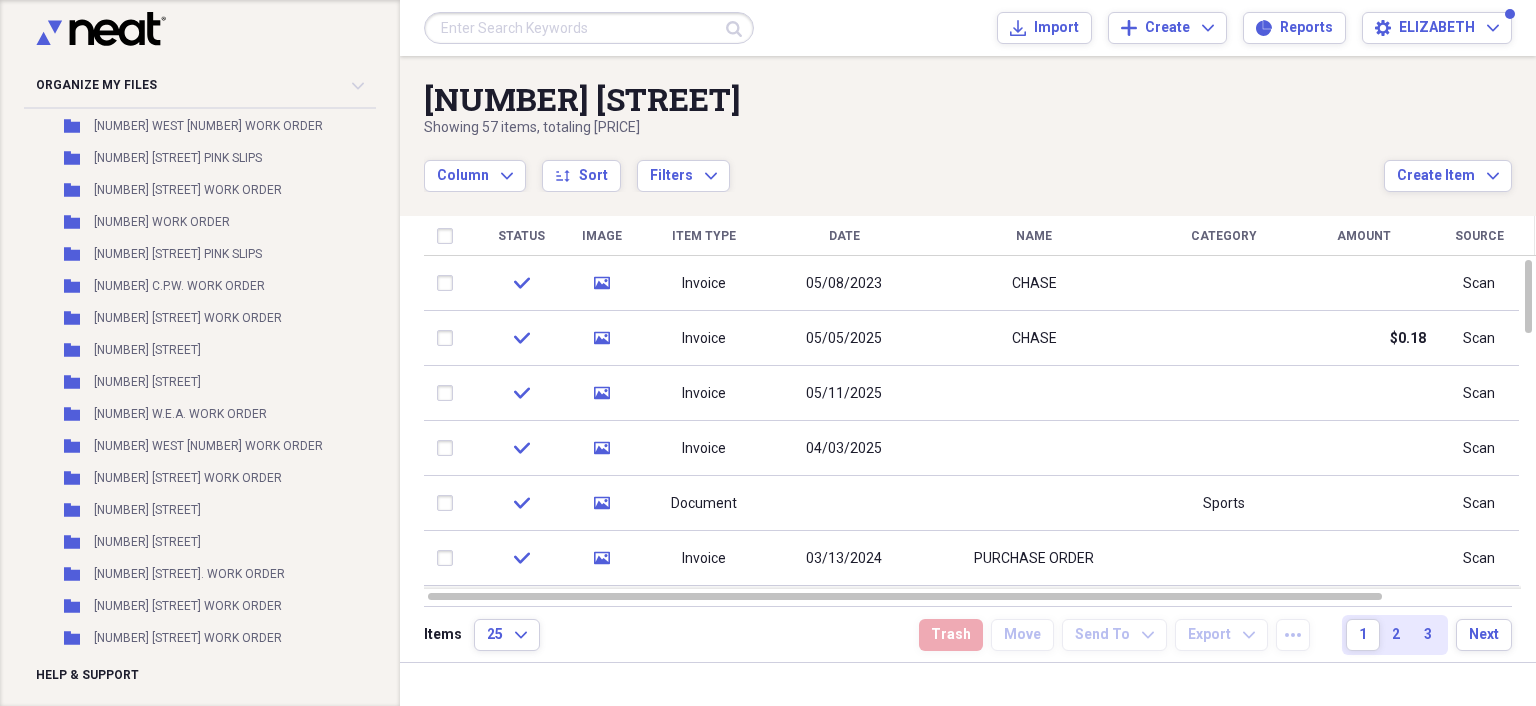 scroll, scrollTop: 23068, scrollLeft: 0, axis: vertical 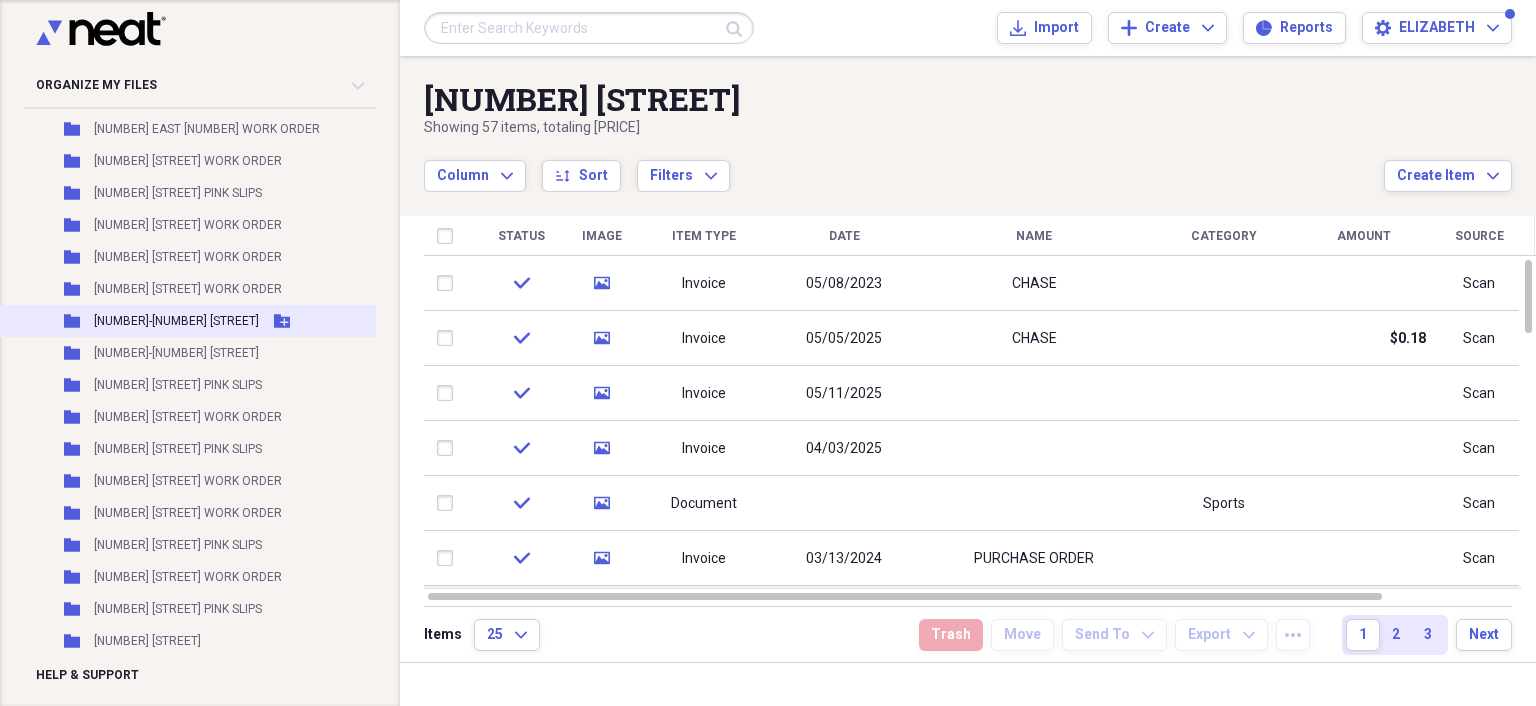 click on "[NUMBER]-[NUMBER] [STREET]" at bounding box center (176, 321) 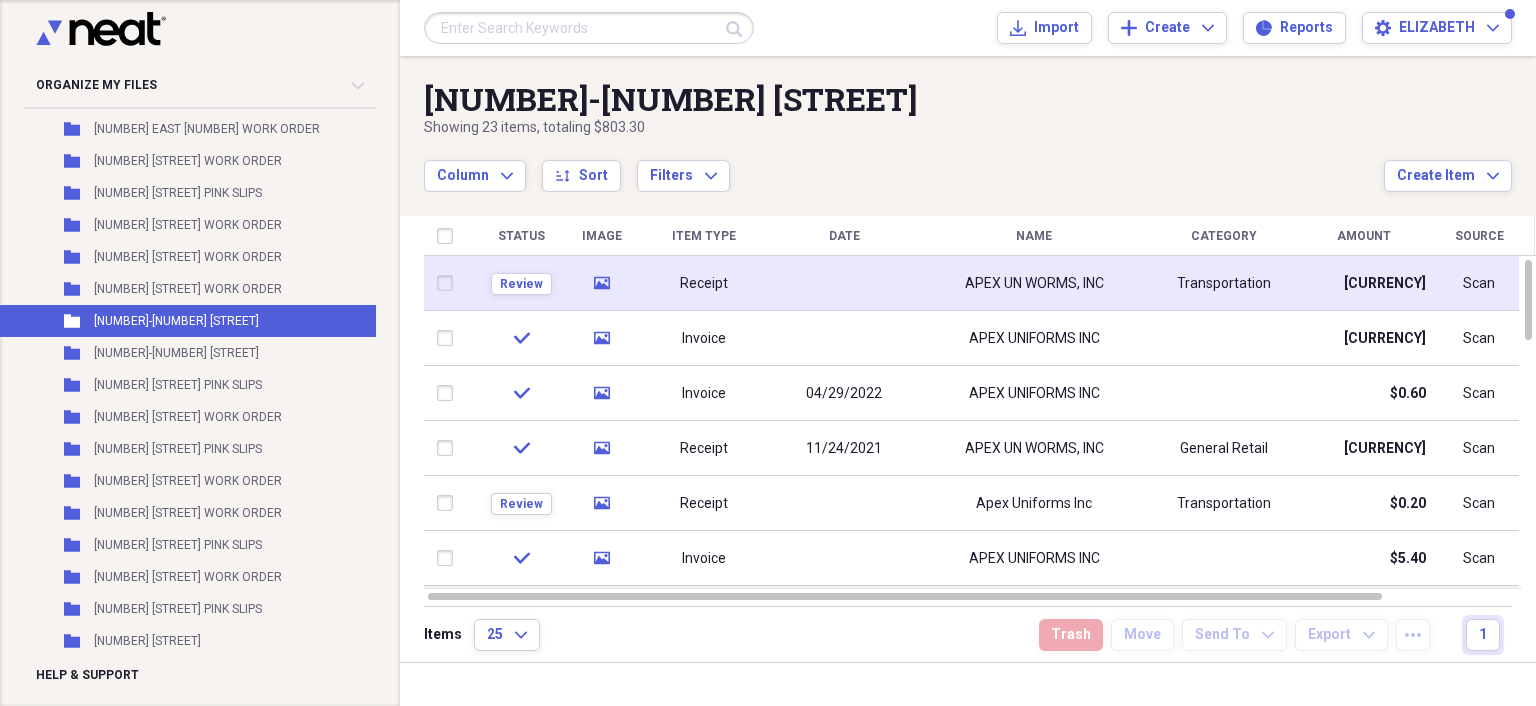 click at bounding box center [844, 283] 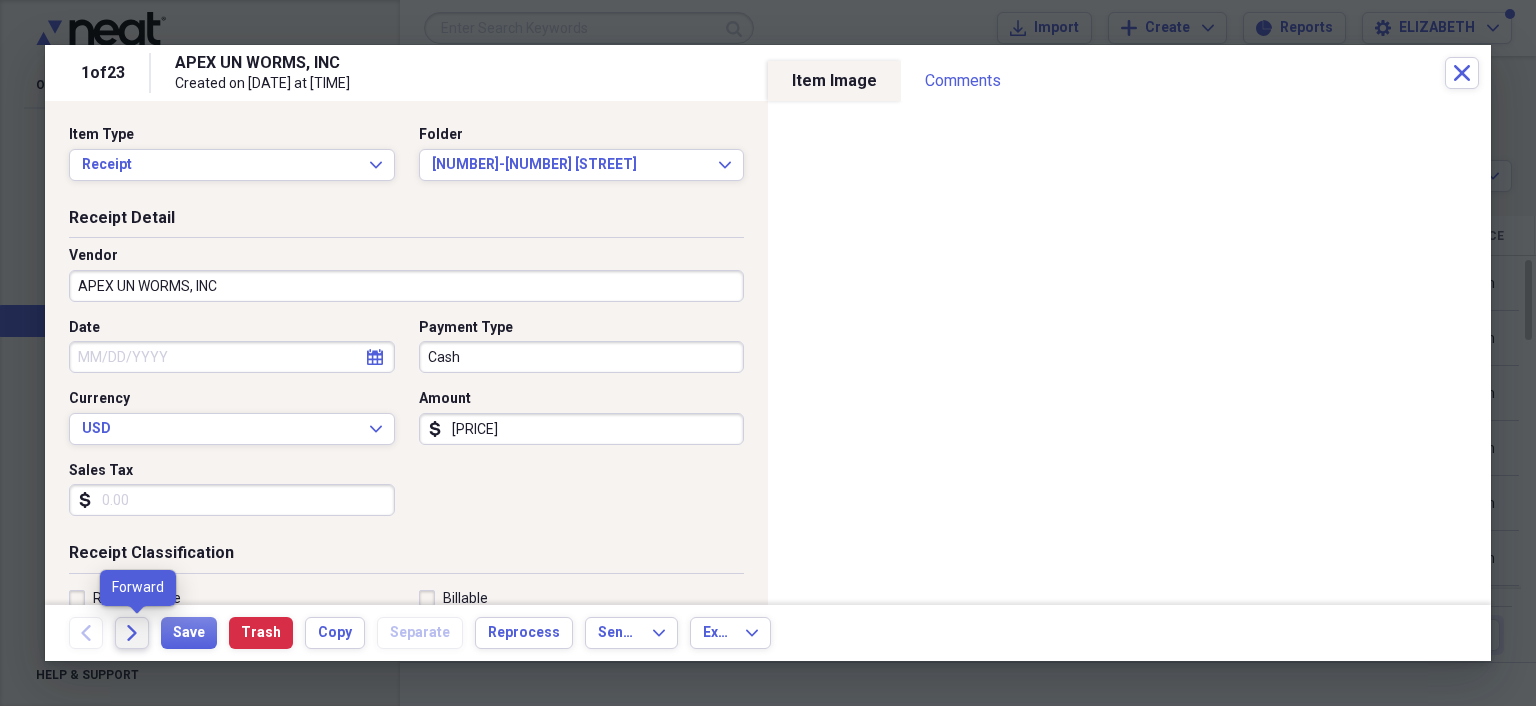 click on "Forward" 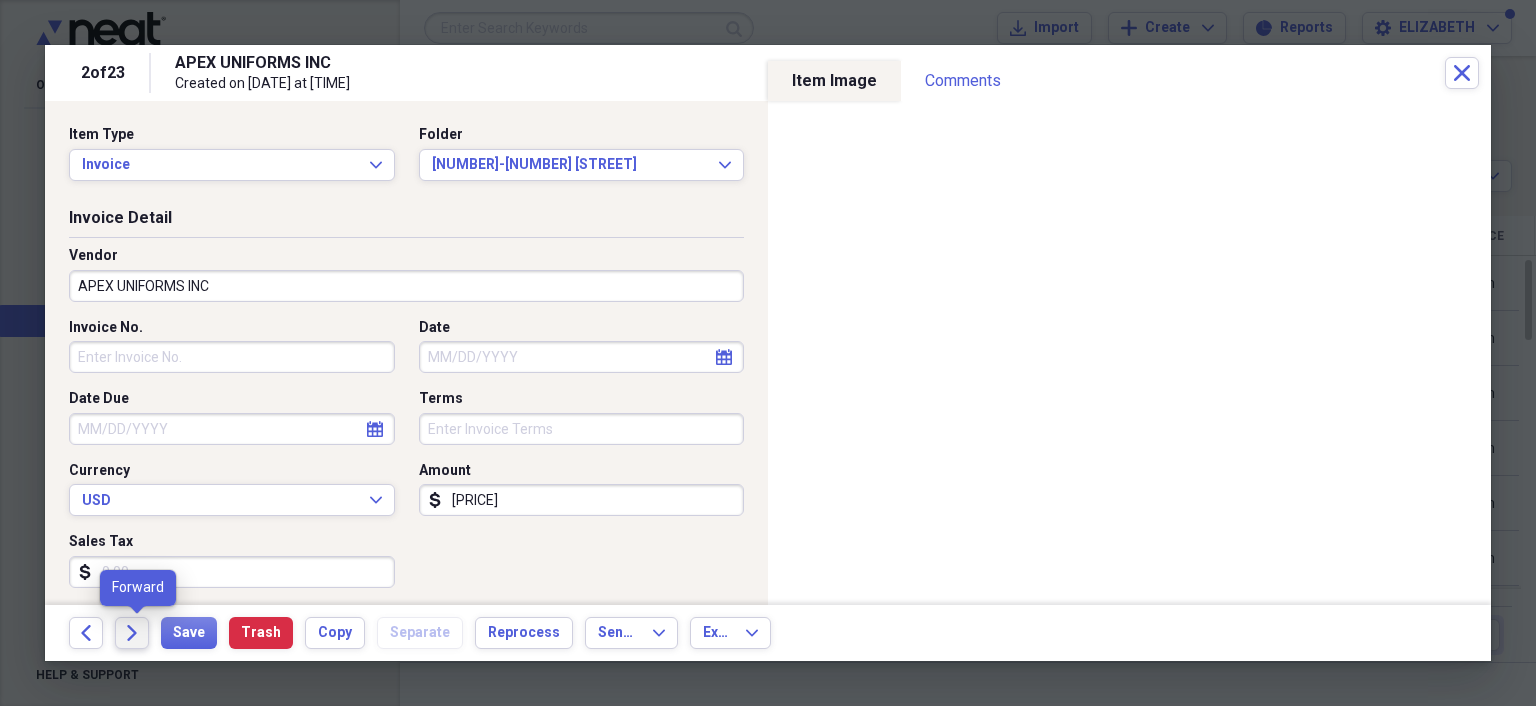 click on "Forward" 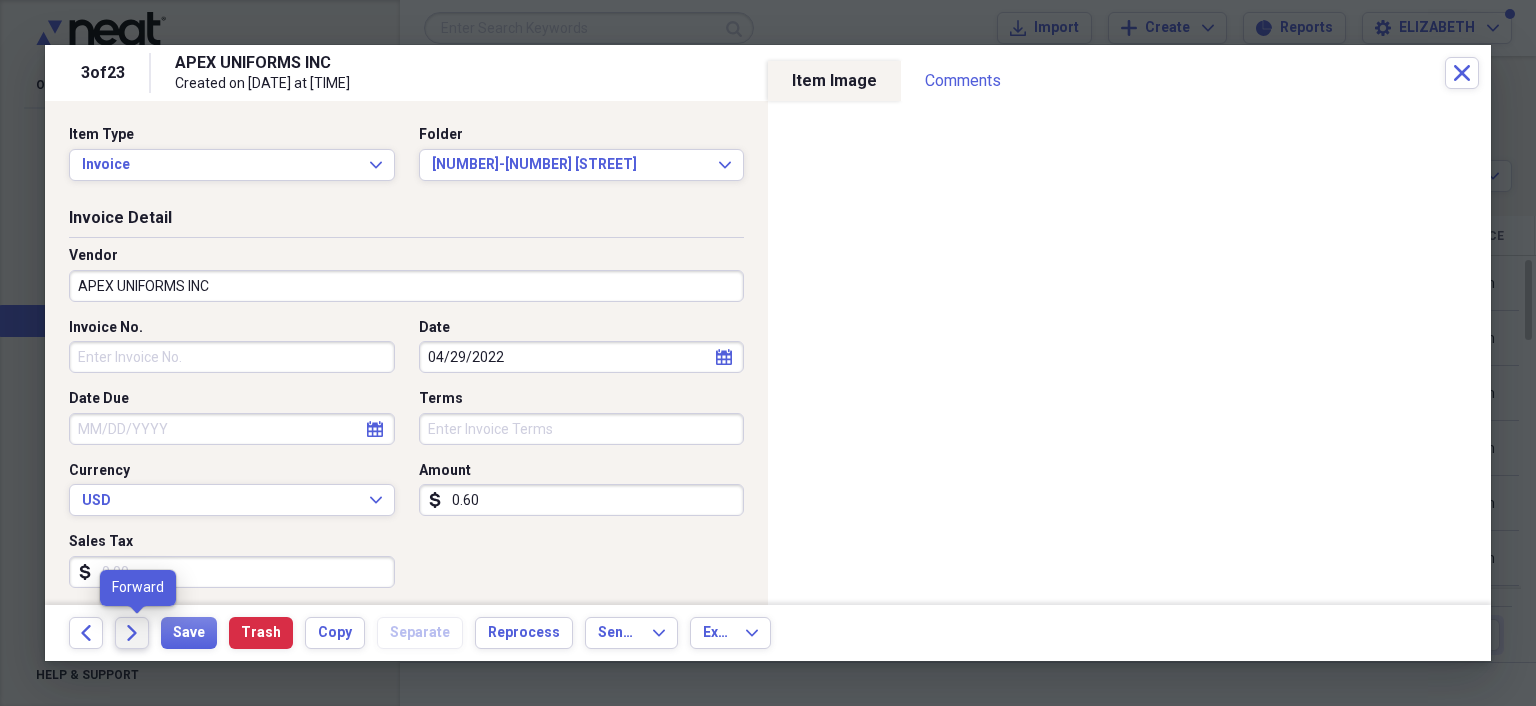 click on "Forward" at bounding box center (132, 633) 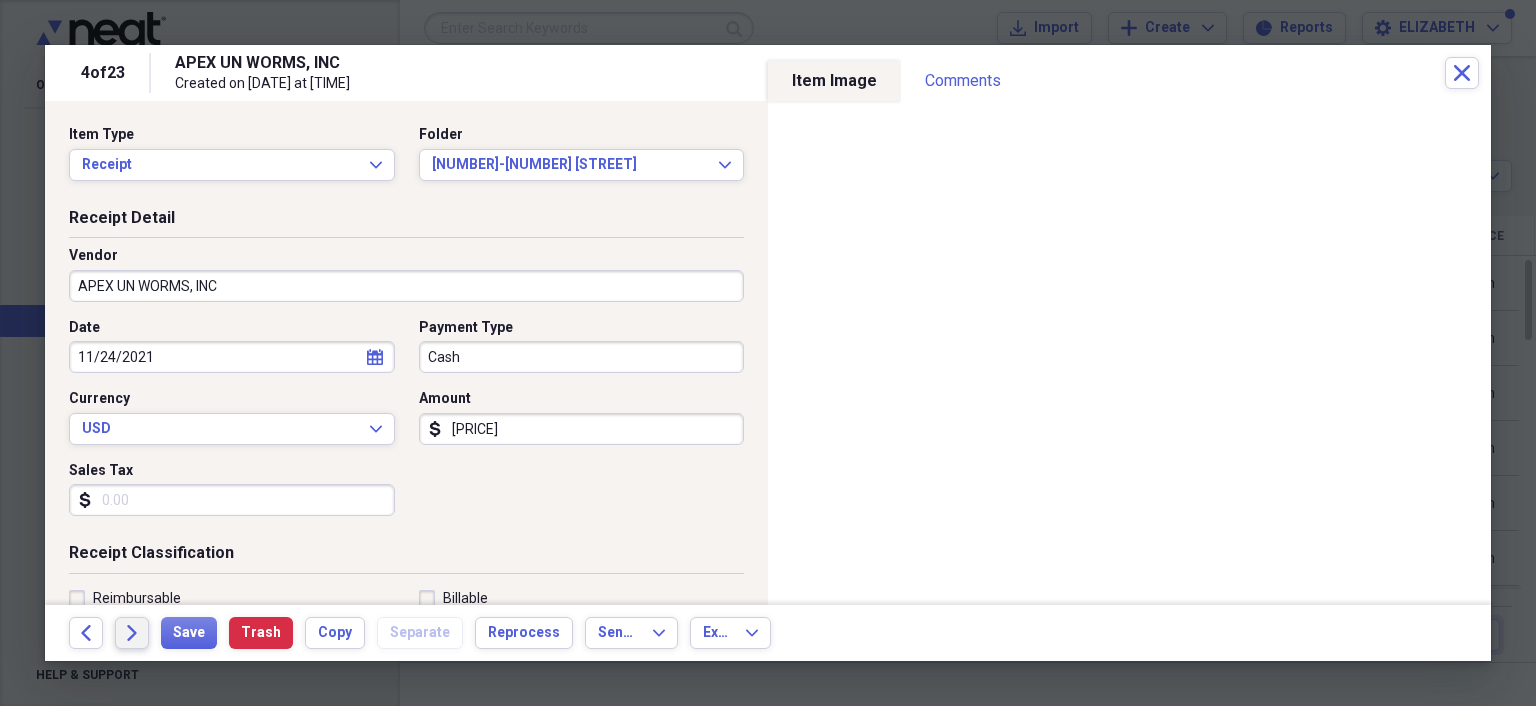 click on "Forward" 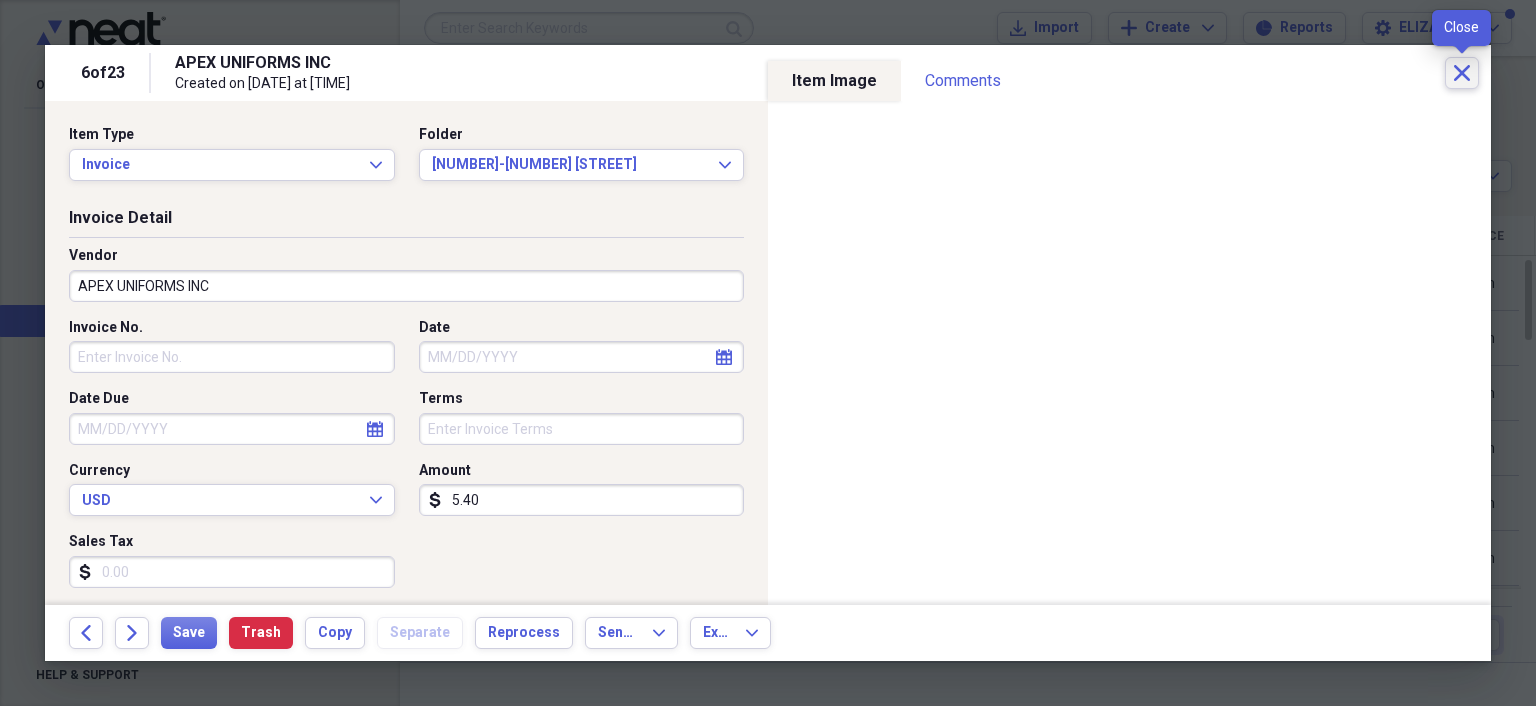 click on "Close" at bounding box center (1462, 73) 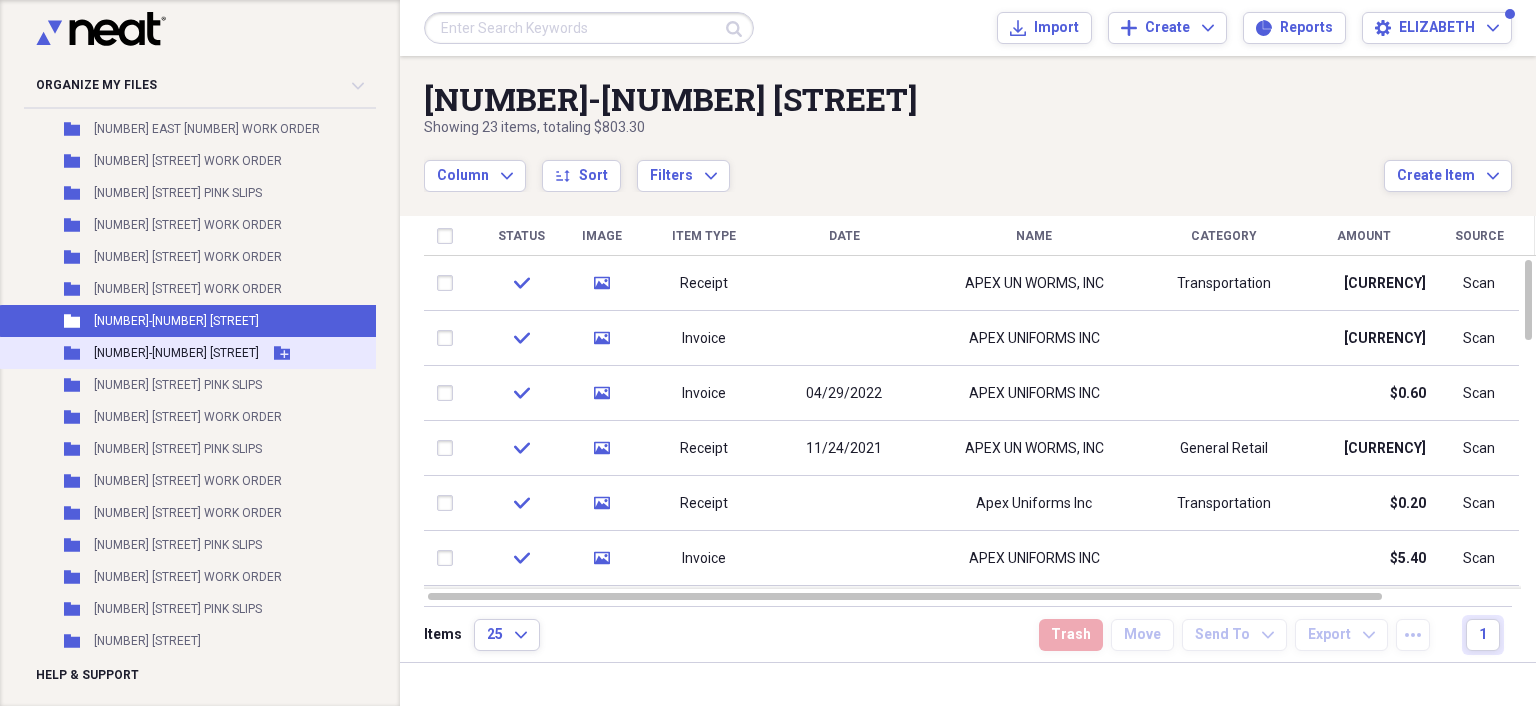 click on "[NUMBER]-[NUMBER] [STREET]" at bounding box center [176, 353] 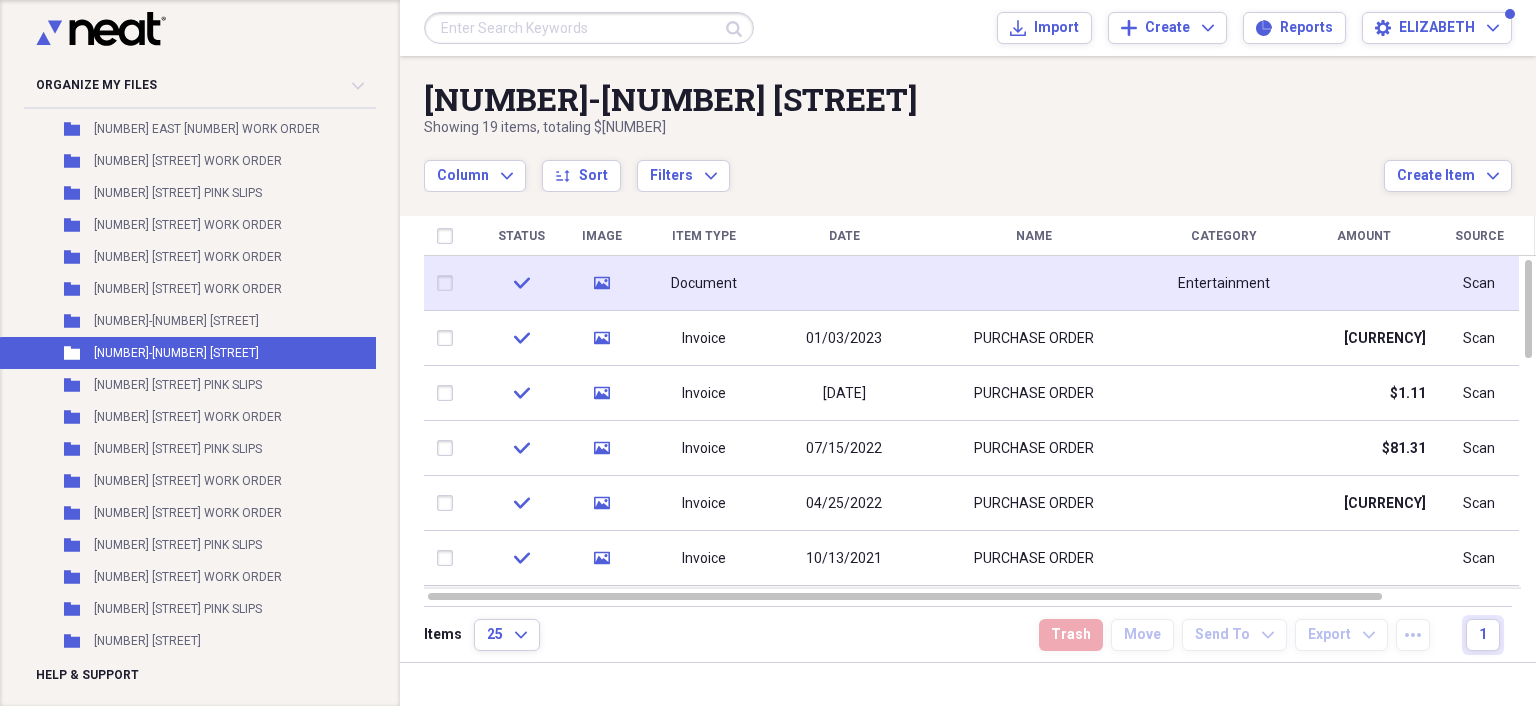 click at bounding box center [844, 283] 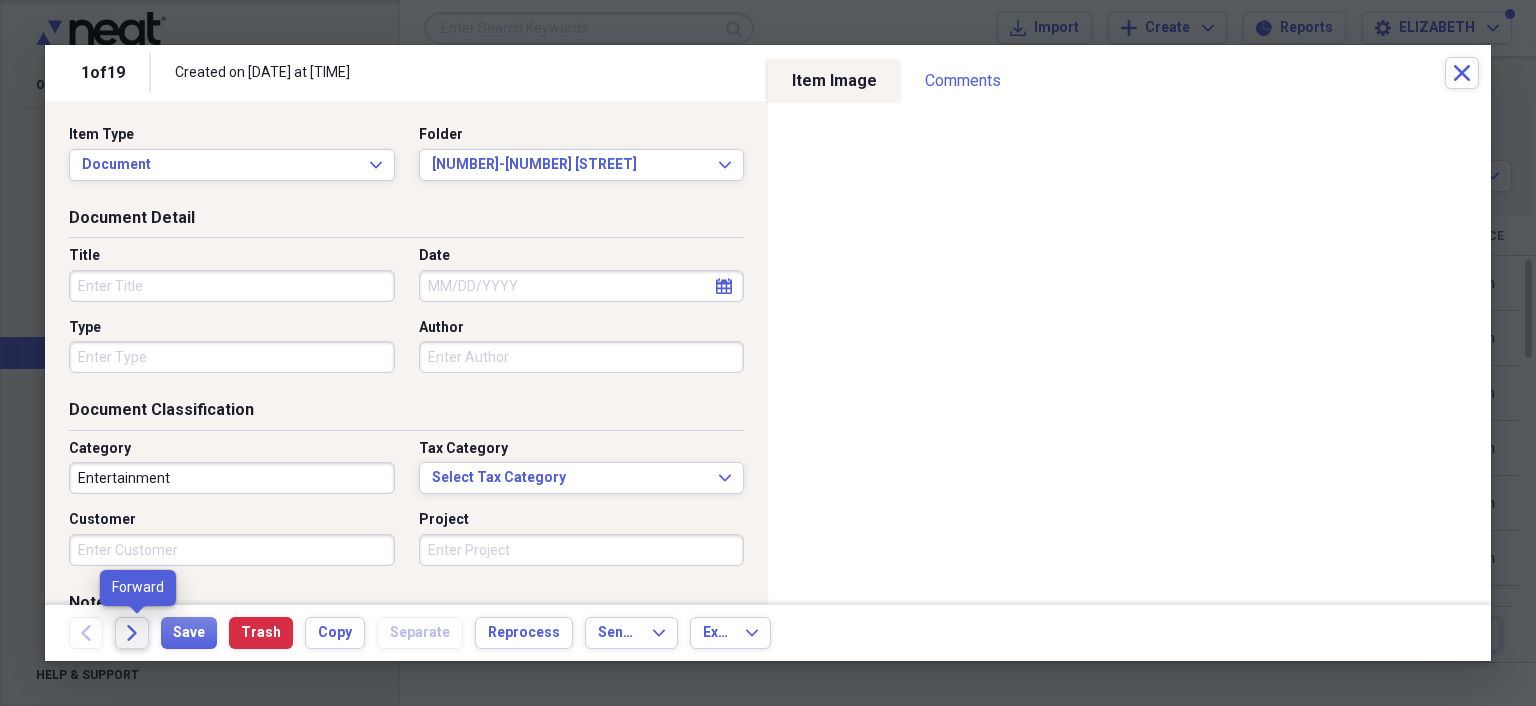 click 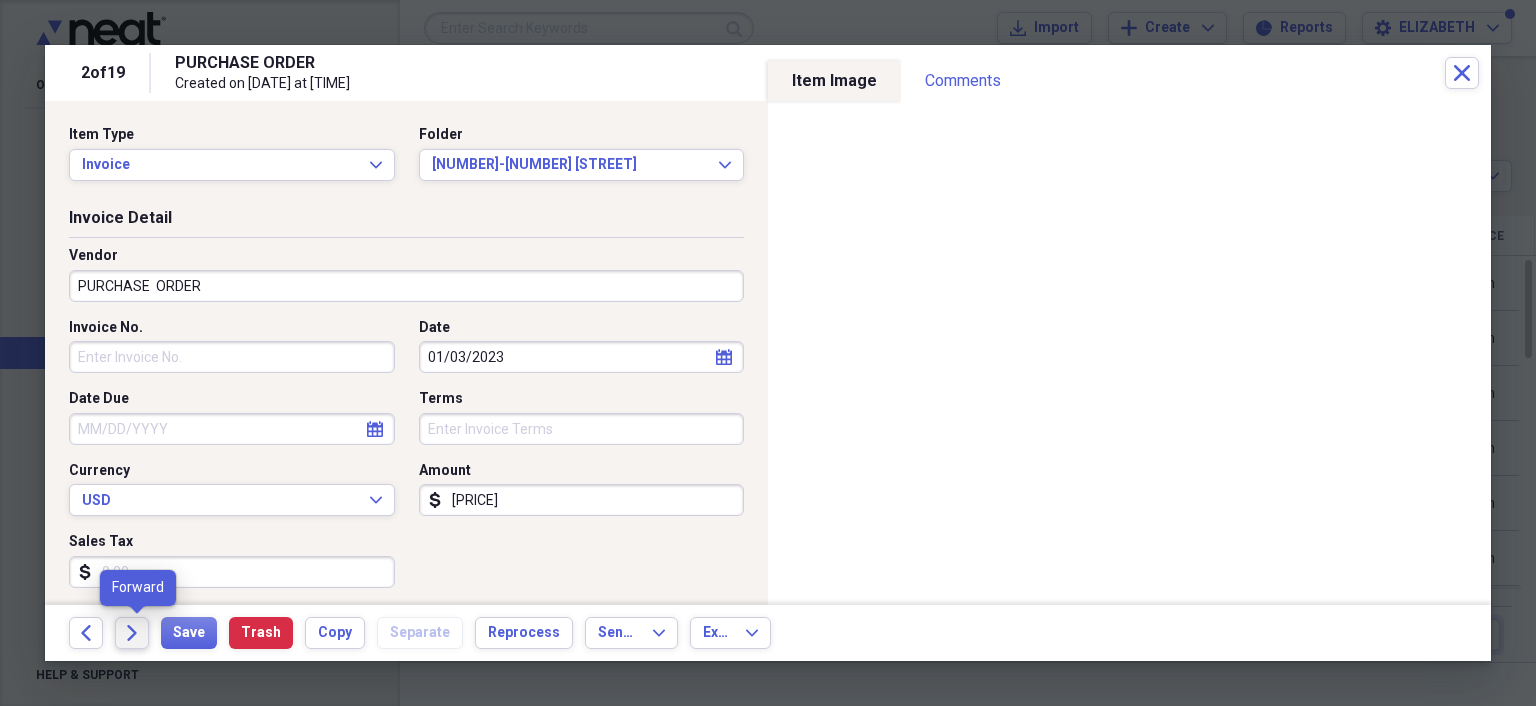 click 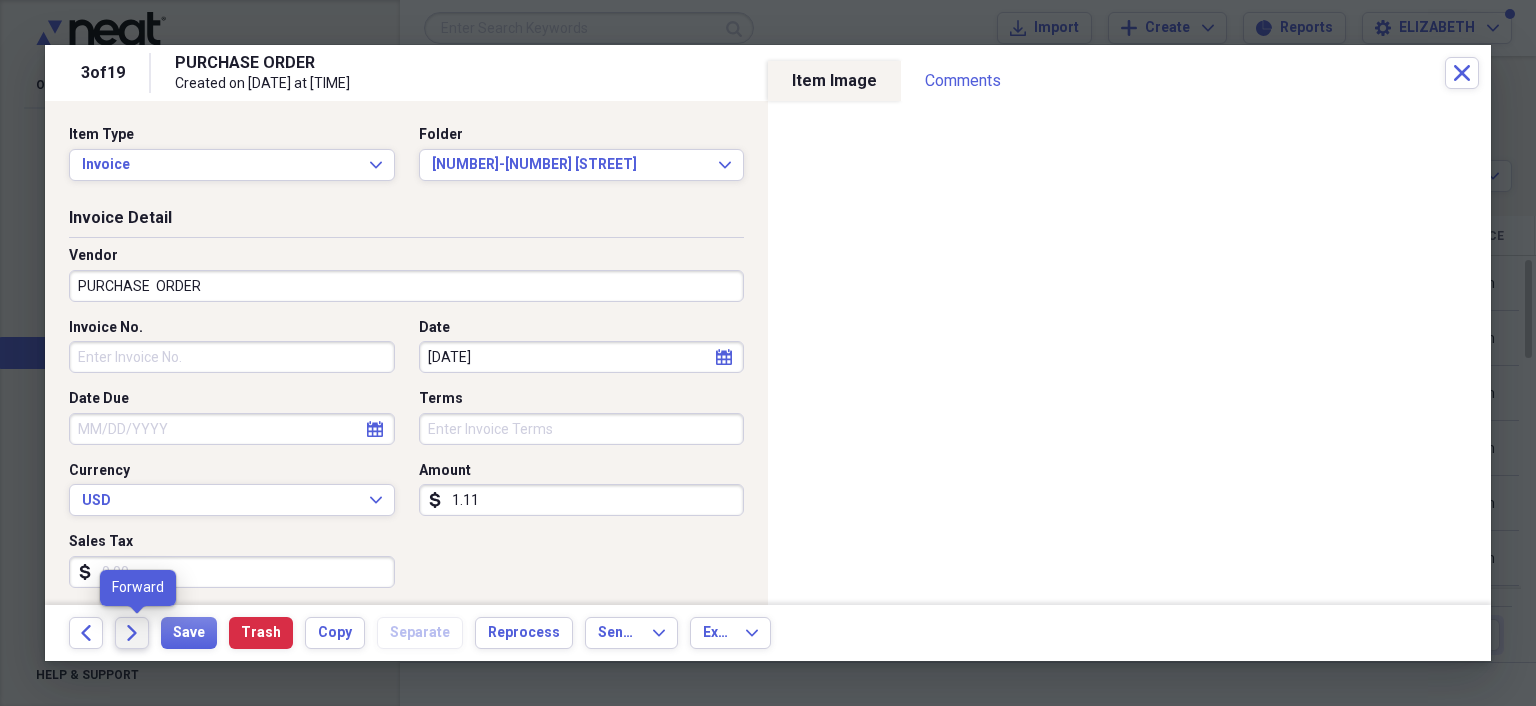 click on "Forward" 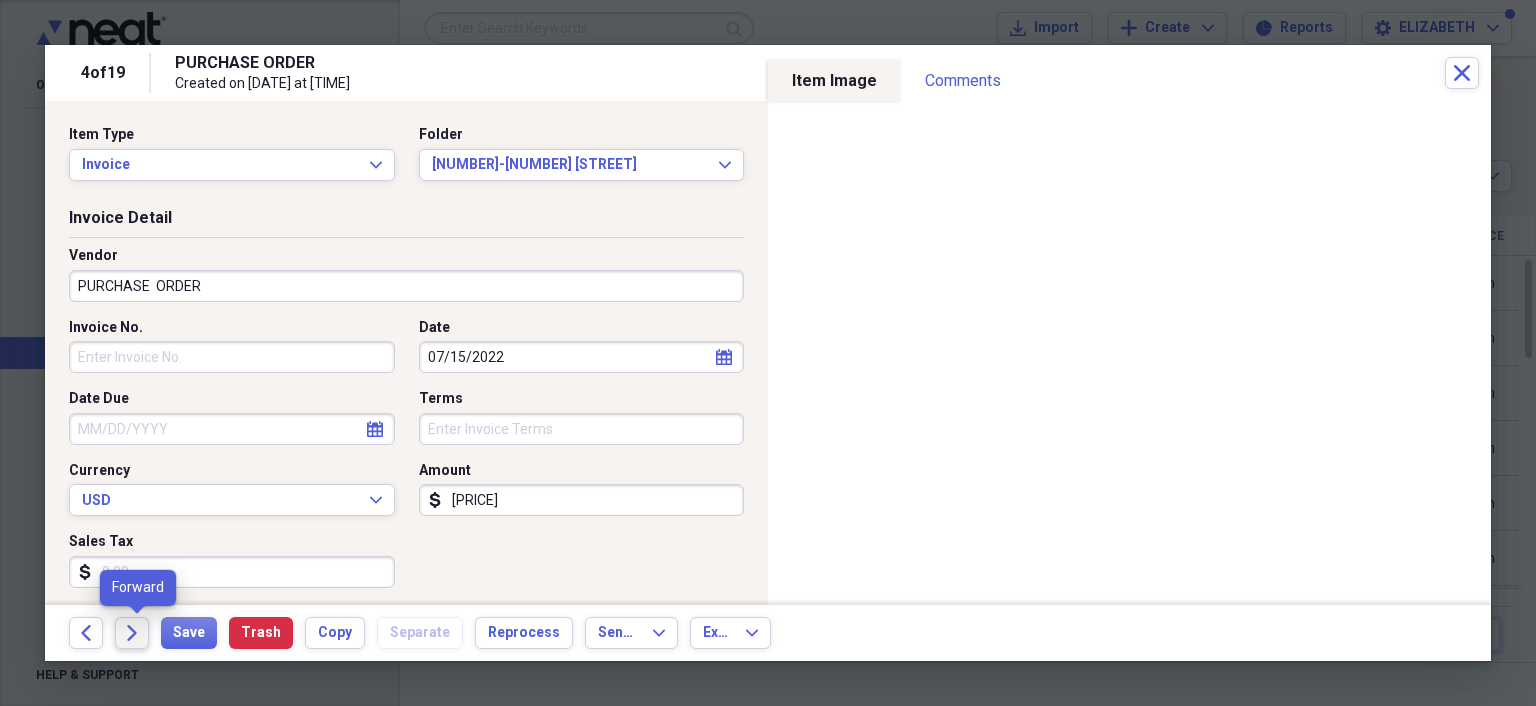 click on "Forward" 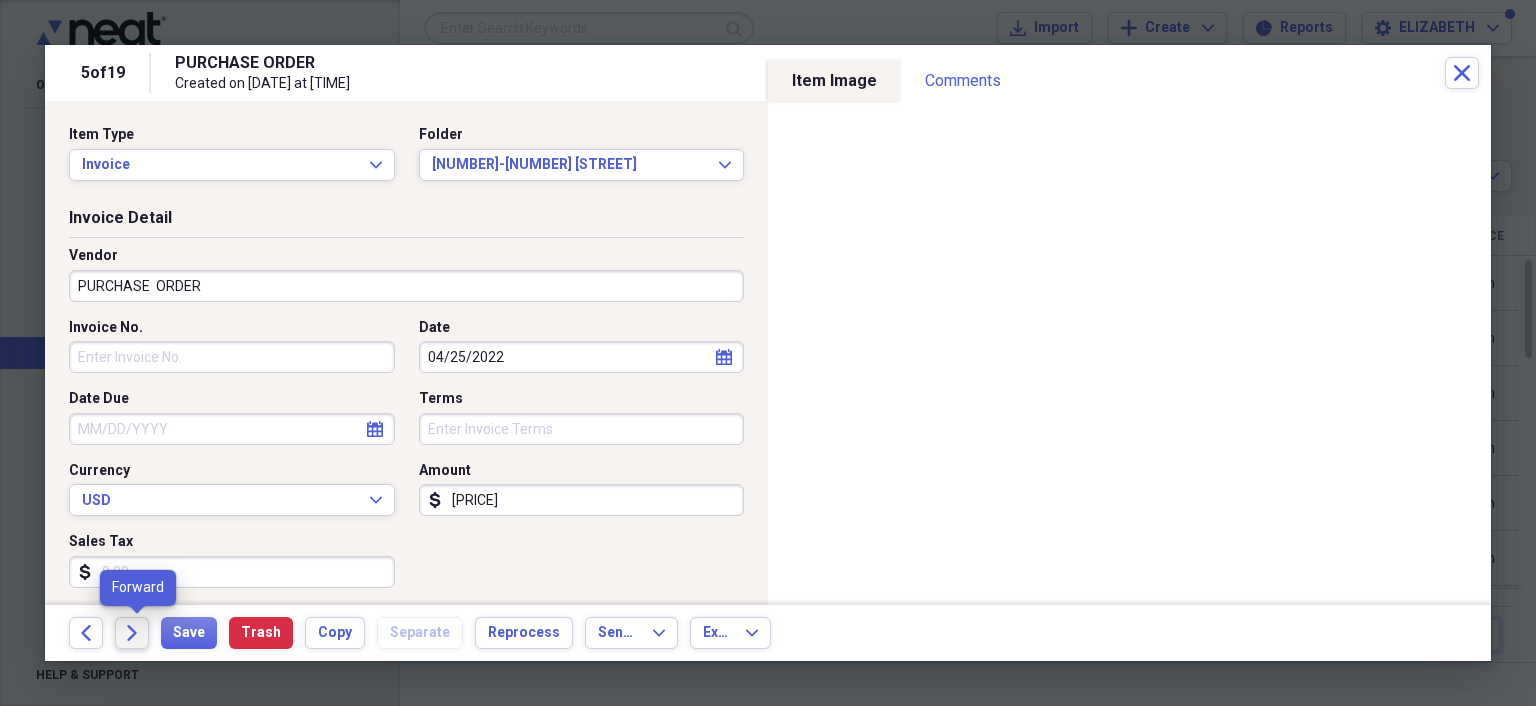 click on "Forward" 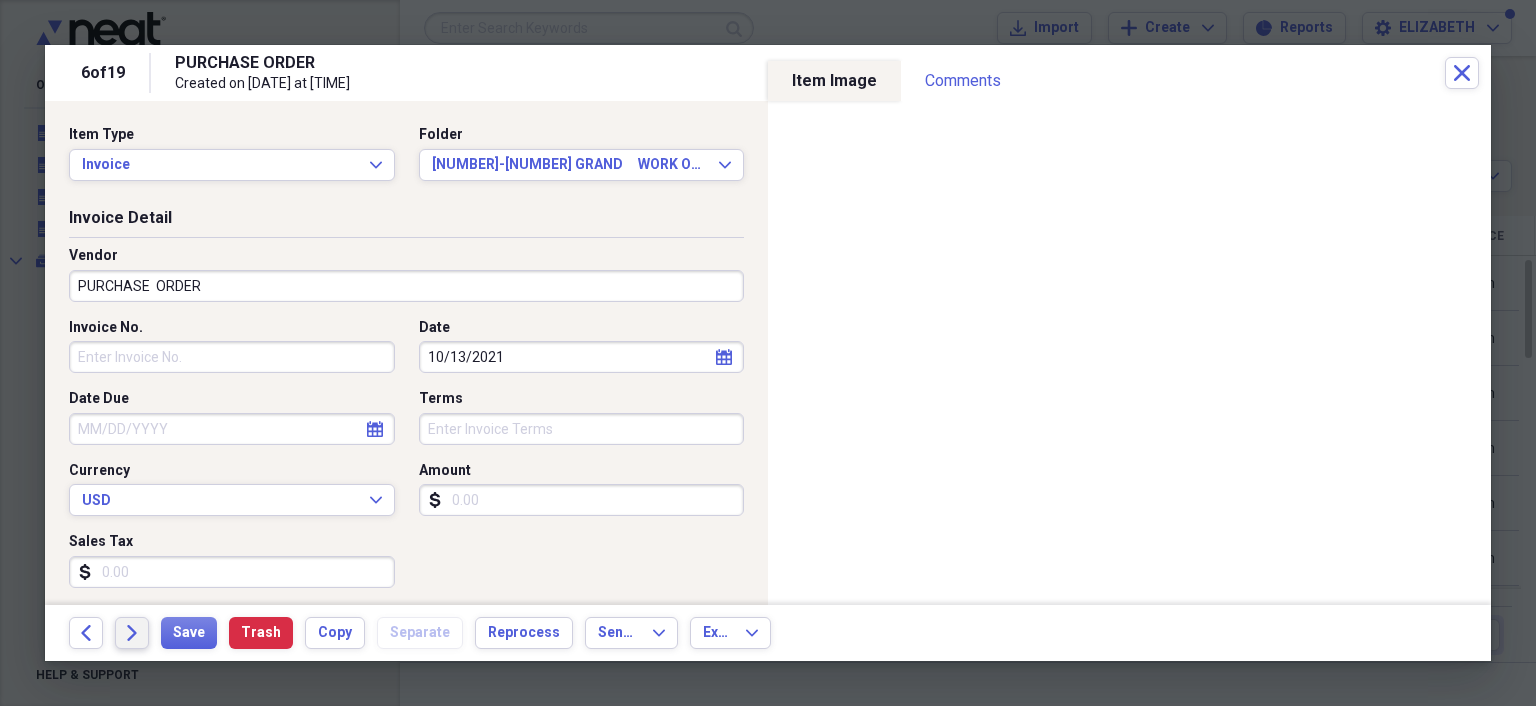 scroll, scrollTop: 0, scrollLeft: 0, axis: both 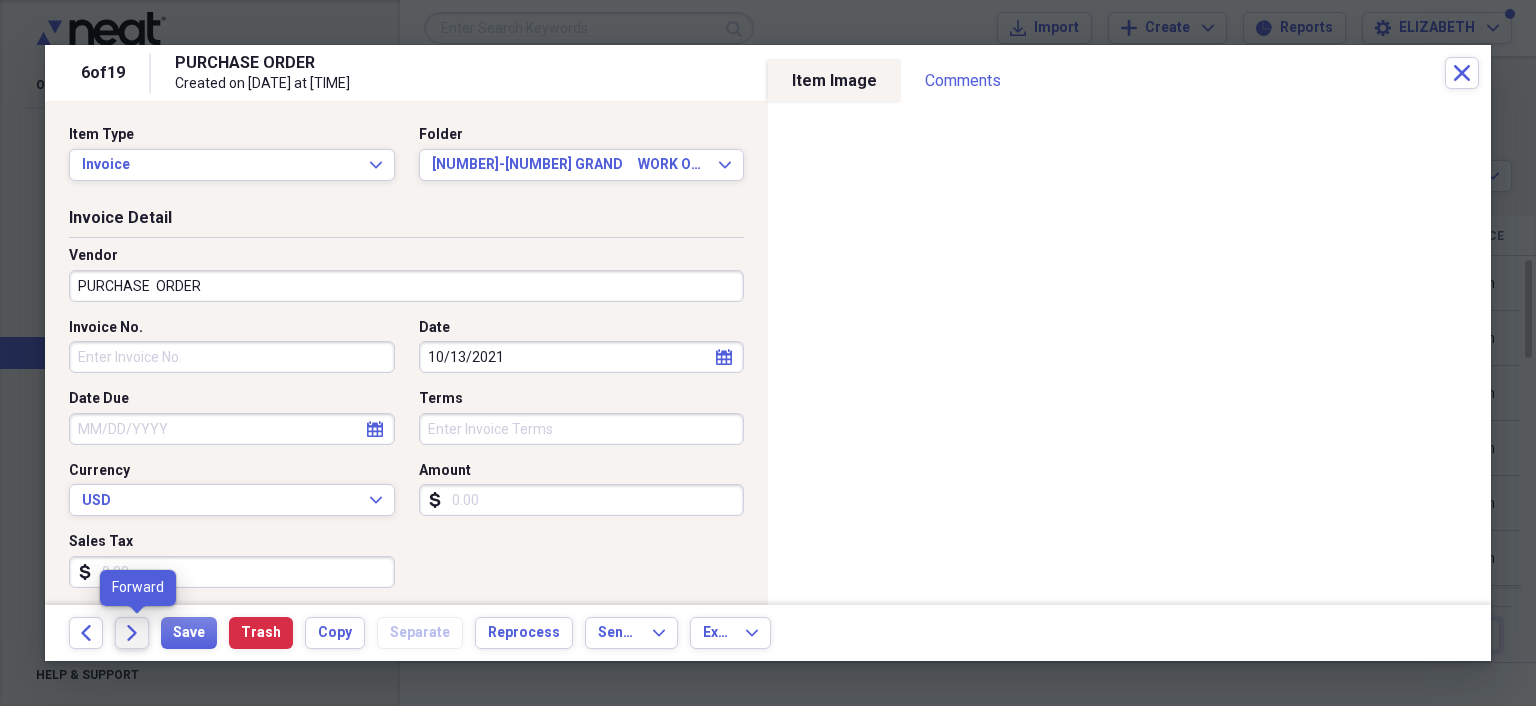 click on "Forward" 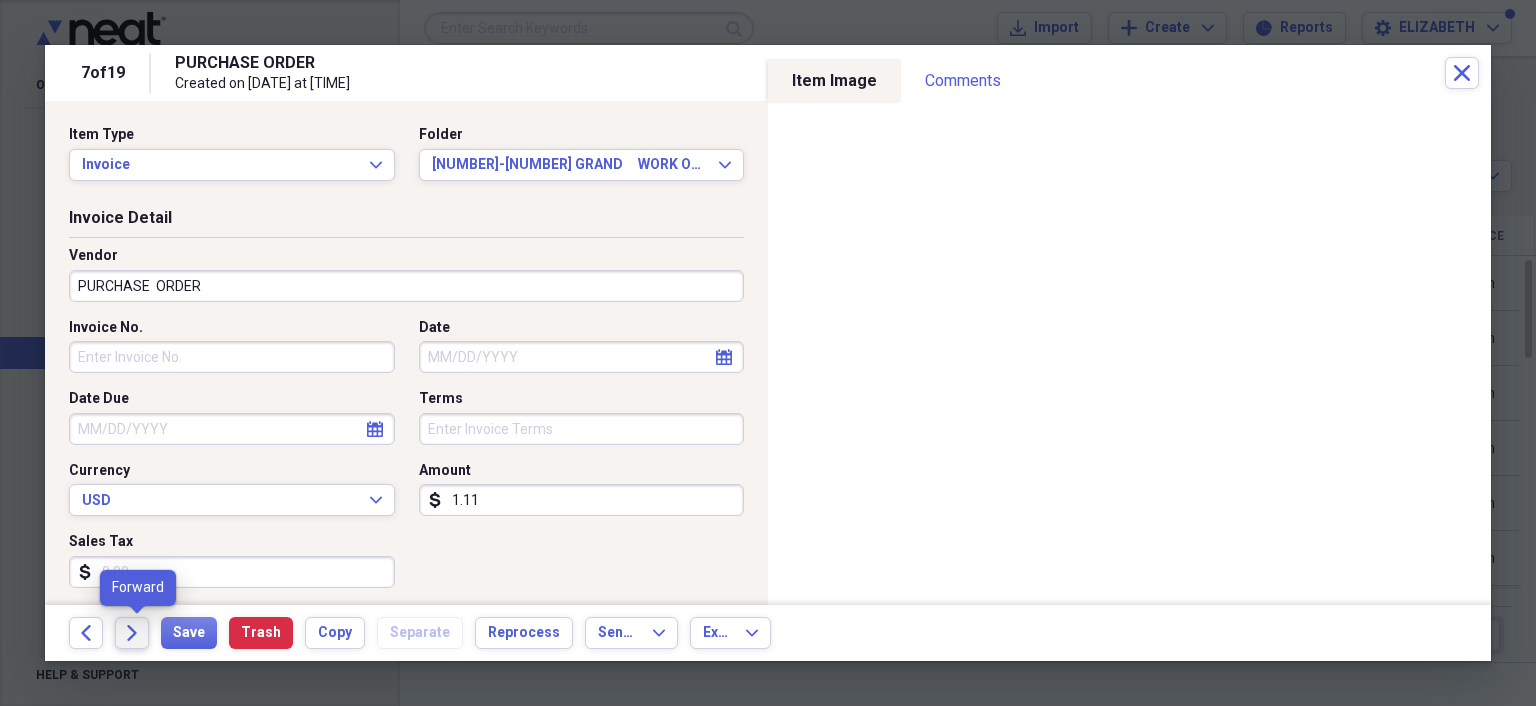click on "Forward" at bounding box center (132, 633) 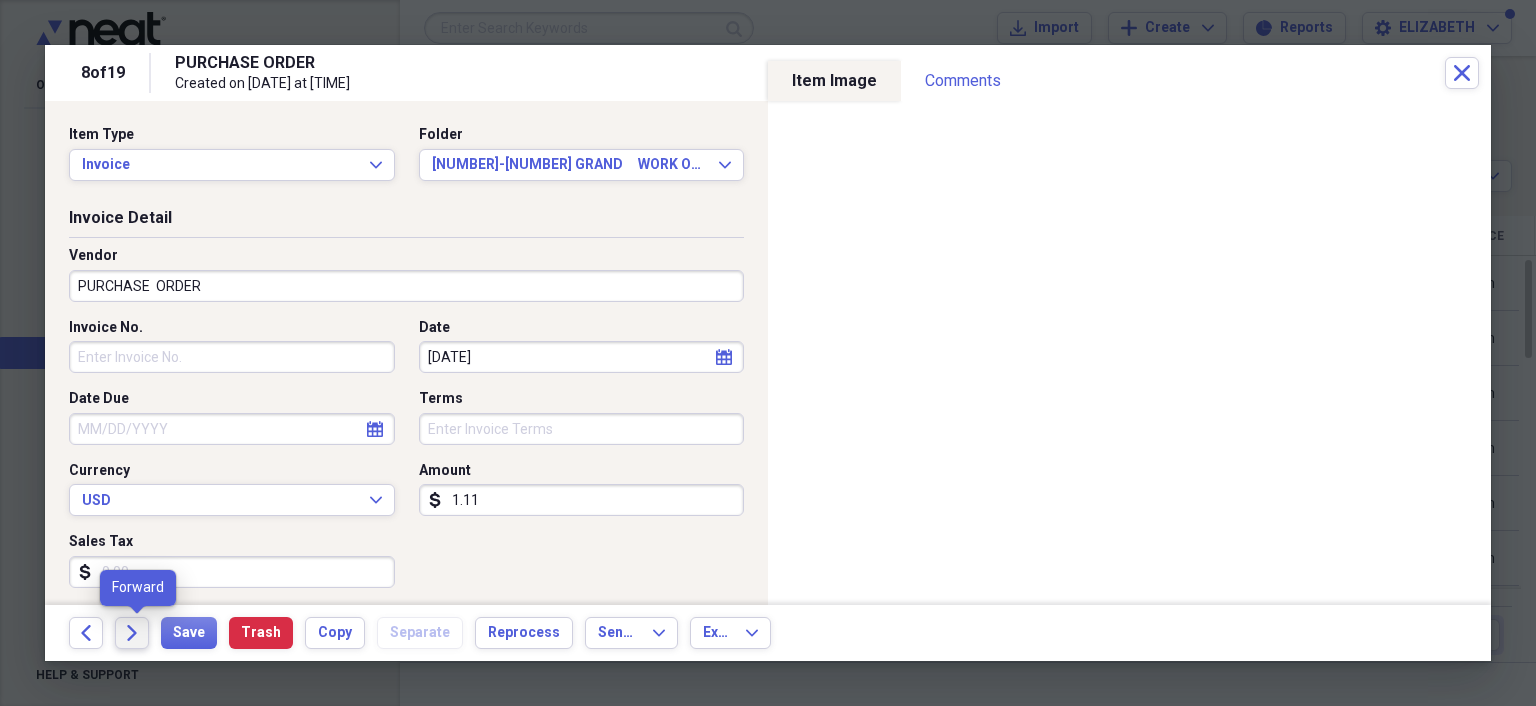 click on "Forward" at bounding box center [132, 633] 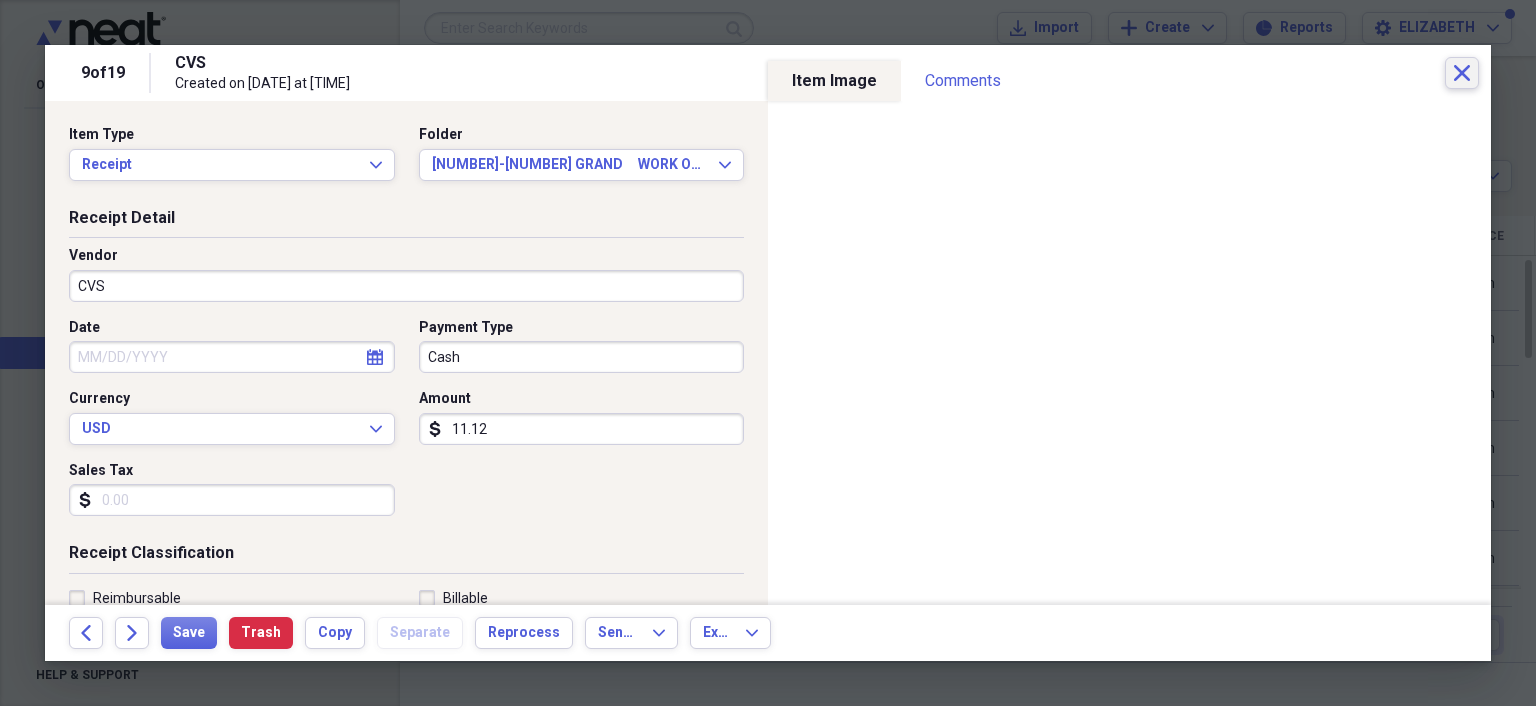 click on "Close" 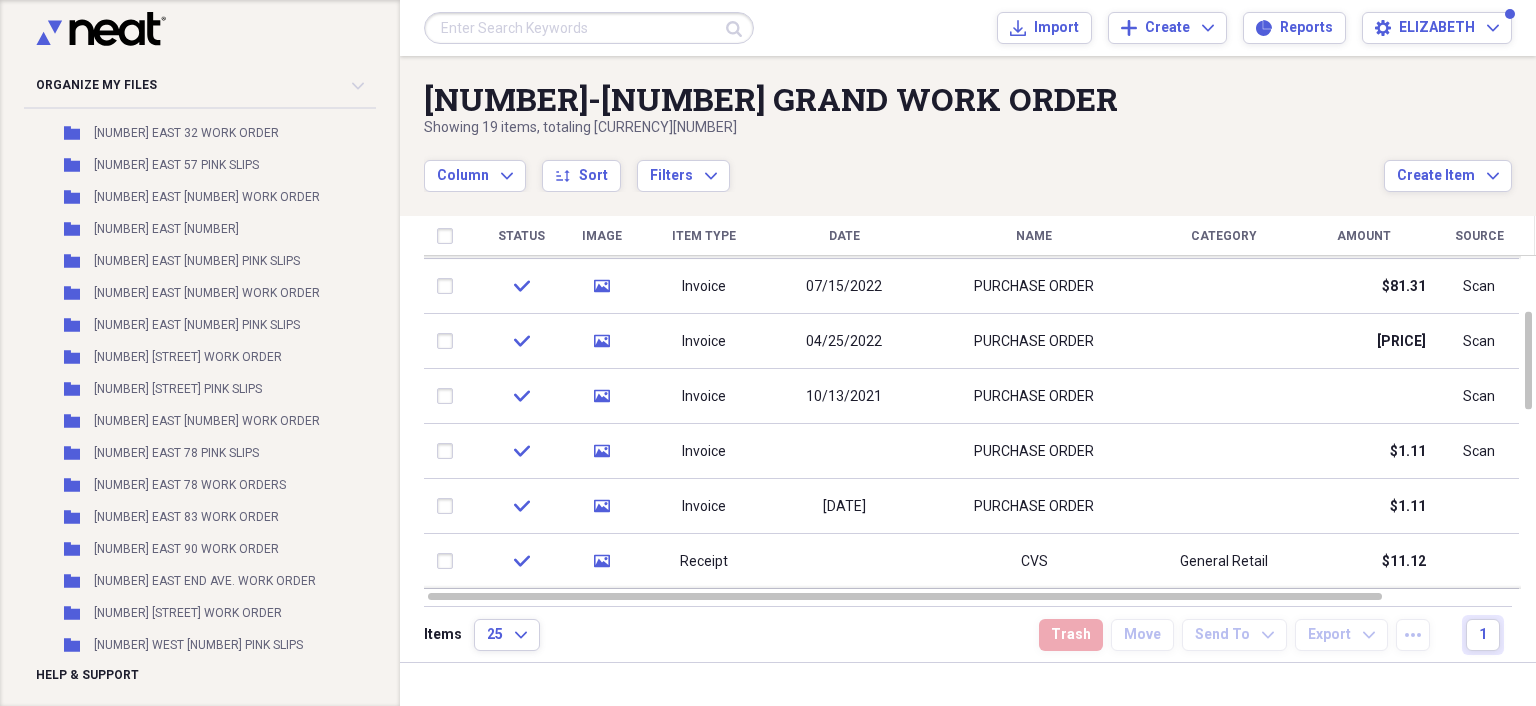 scroll, scrollTop: 17124, scrollLeft: 0, axis: vertical 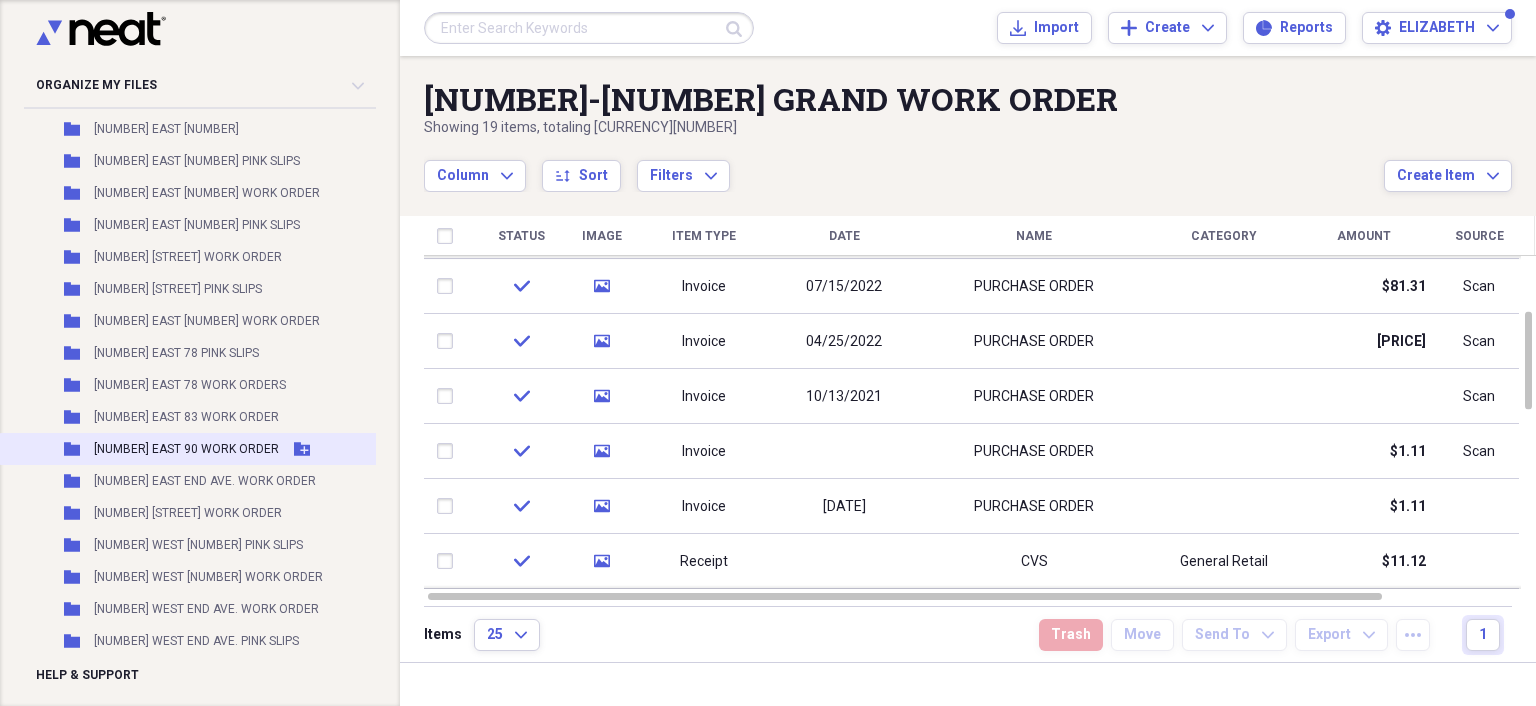 click on "[NUMBER] [STREET]     WORK ORDER" at bounding box center (186, 449) 